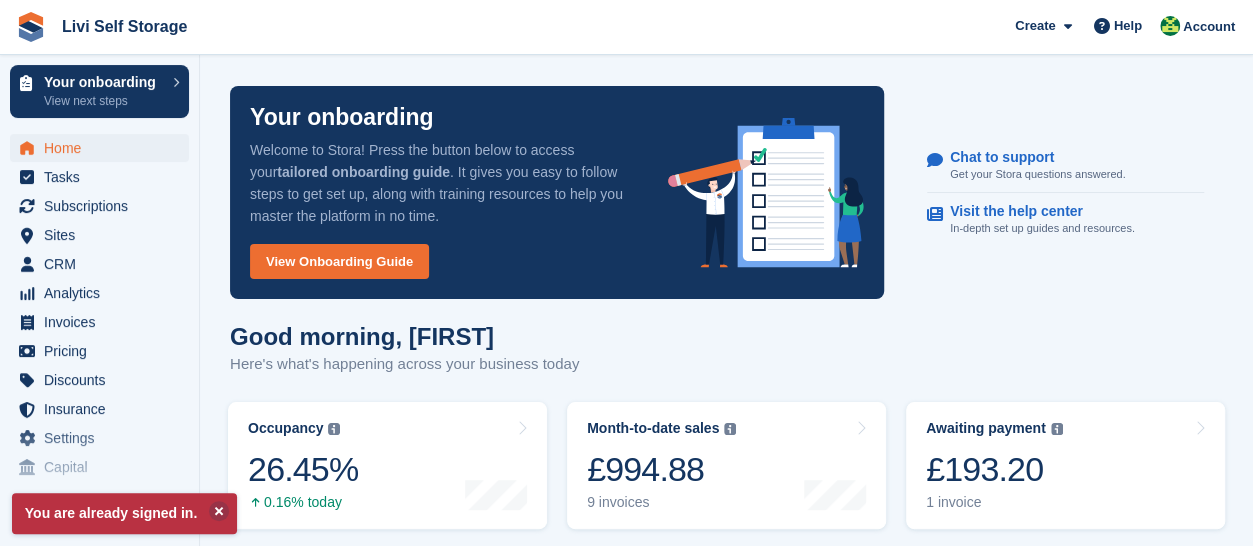 scroll, scrollTop: 200, scrollLeft: 0, axis: vertical 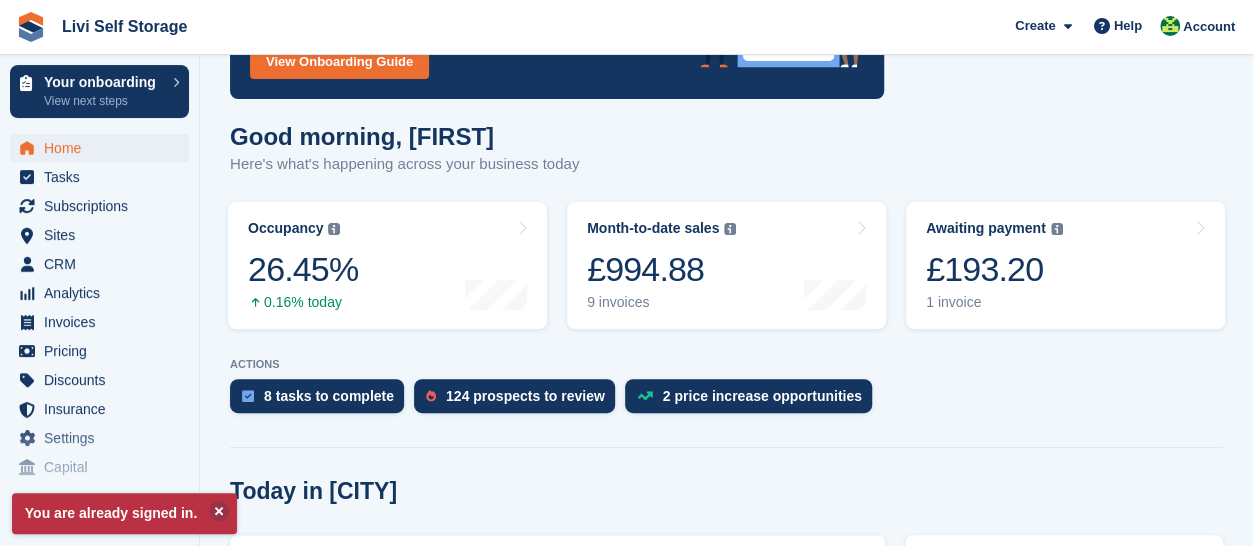 click at bounding box center [219, 511] 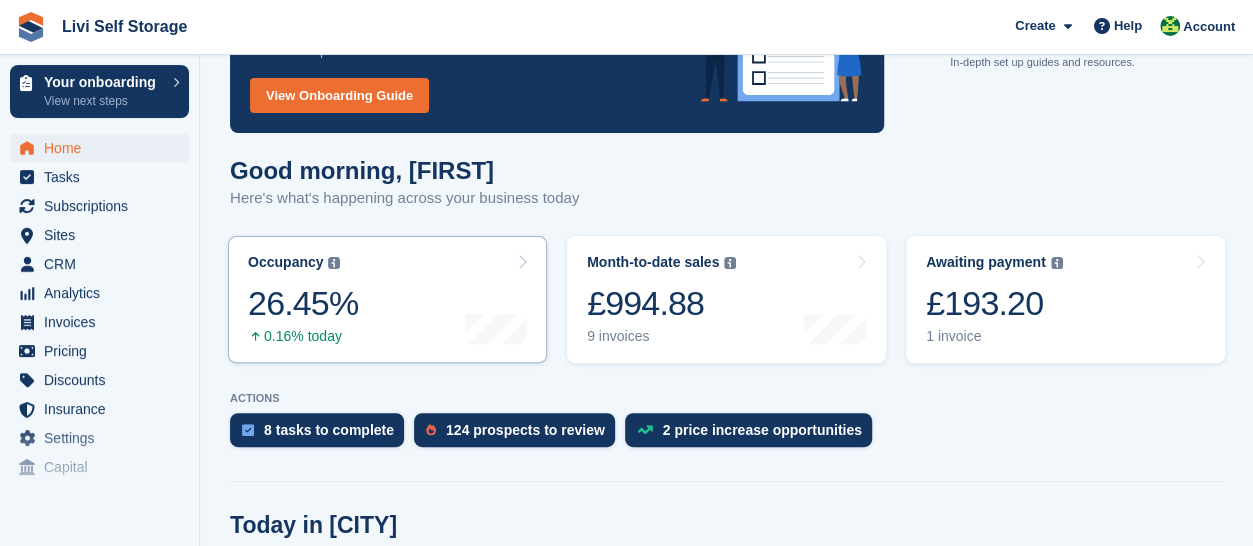 scroll, scrollTop: 300, scrollLeft: 0, axis: vertical 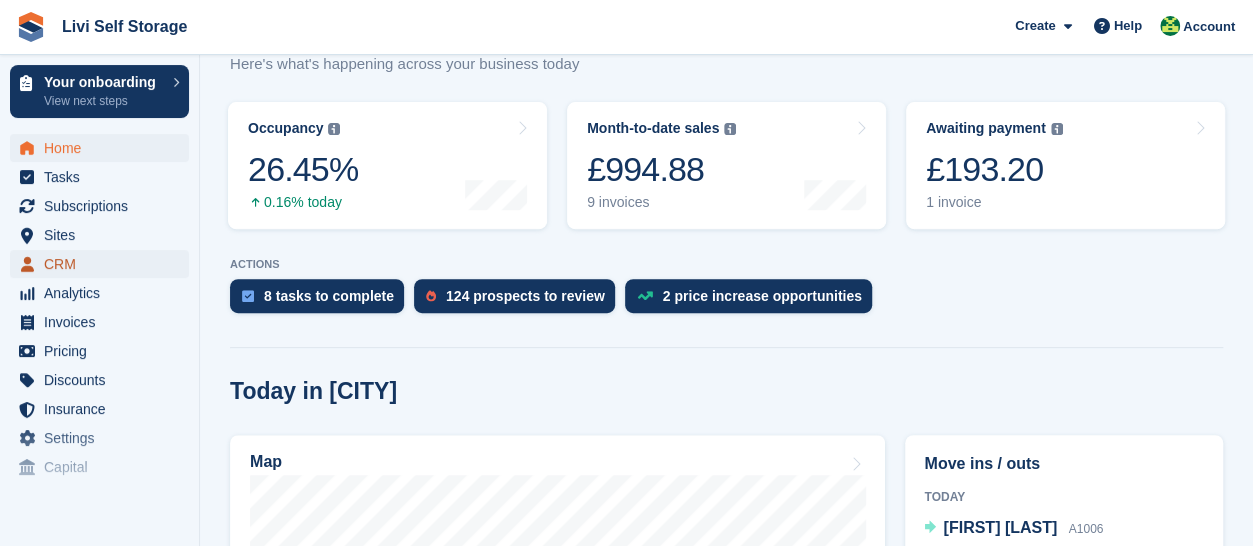 click on "CRM" at bounding box center [104, 264] 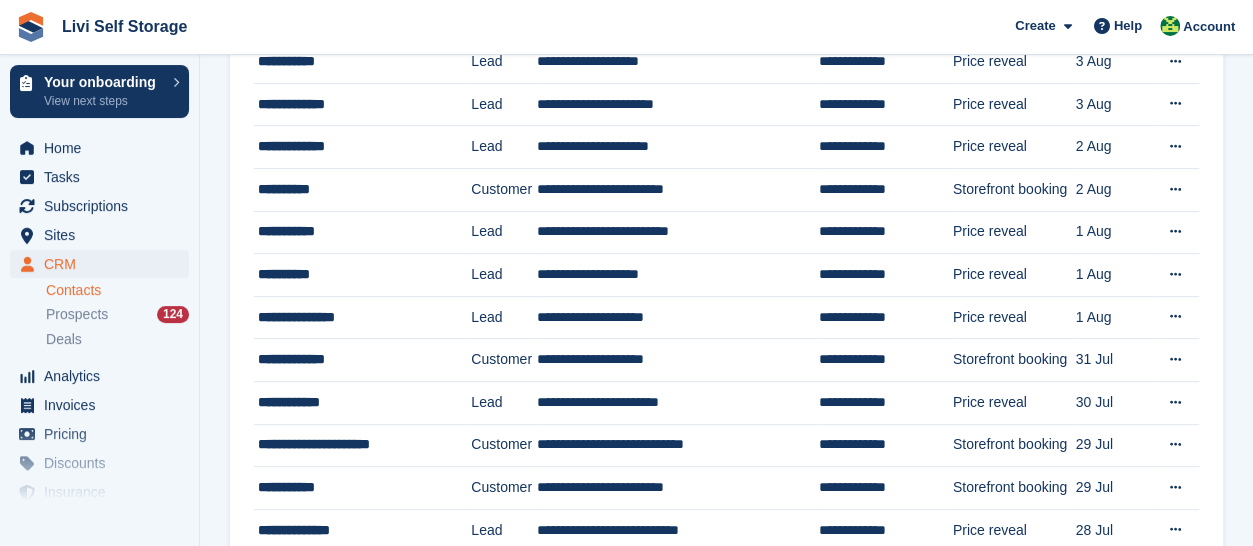 scroll, scrollTop: 200, scrollLeft: 0, axis: vertical 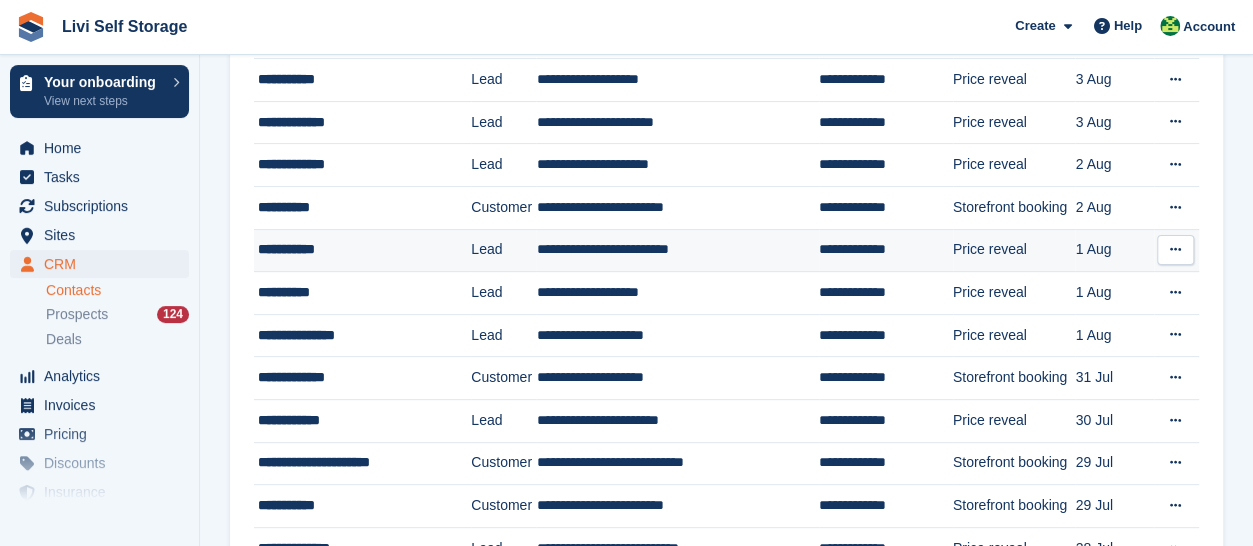 click on "**********" at bounding box center (357, 249) 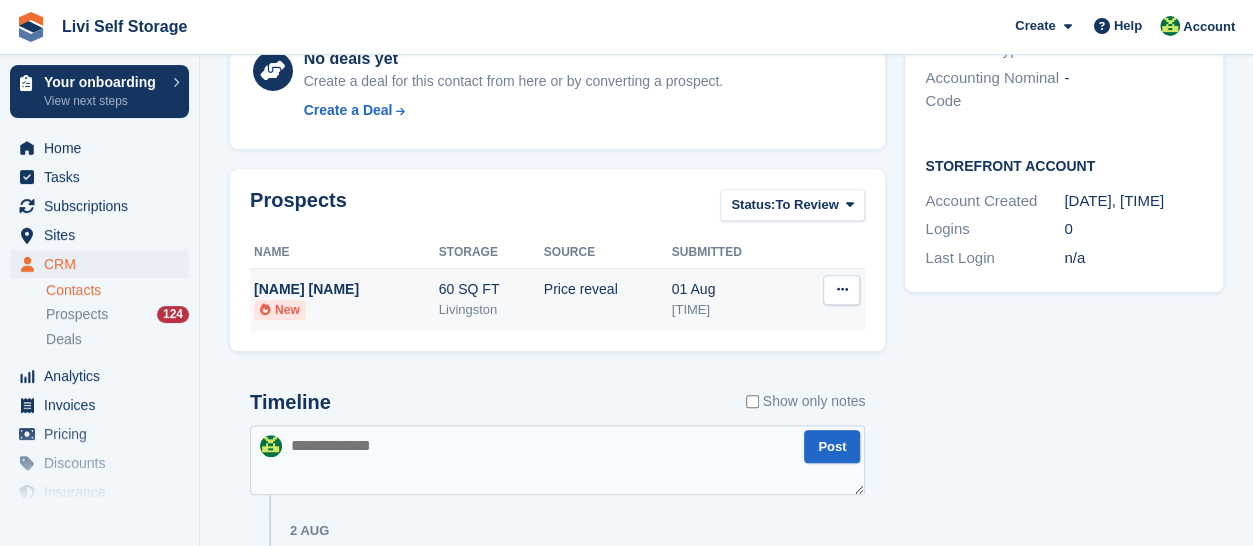 scroll, scrollTop: 500, scrollLeft: 0, axis: vertical 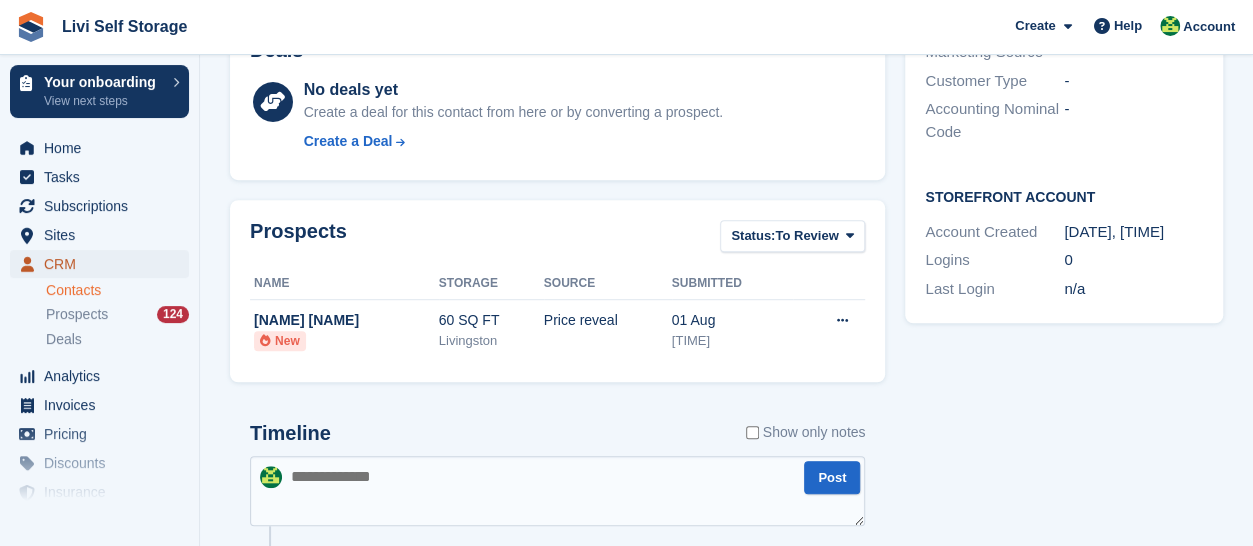 click on "CRM" at bounding box center (104, 264) 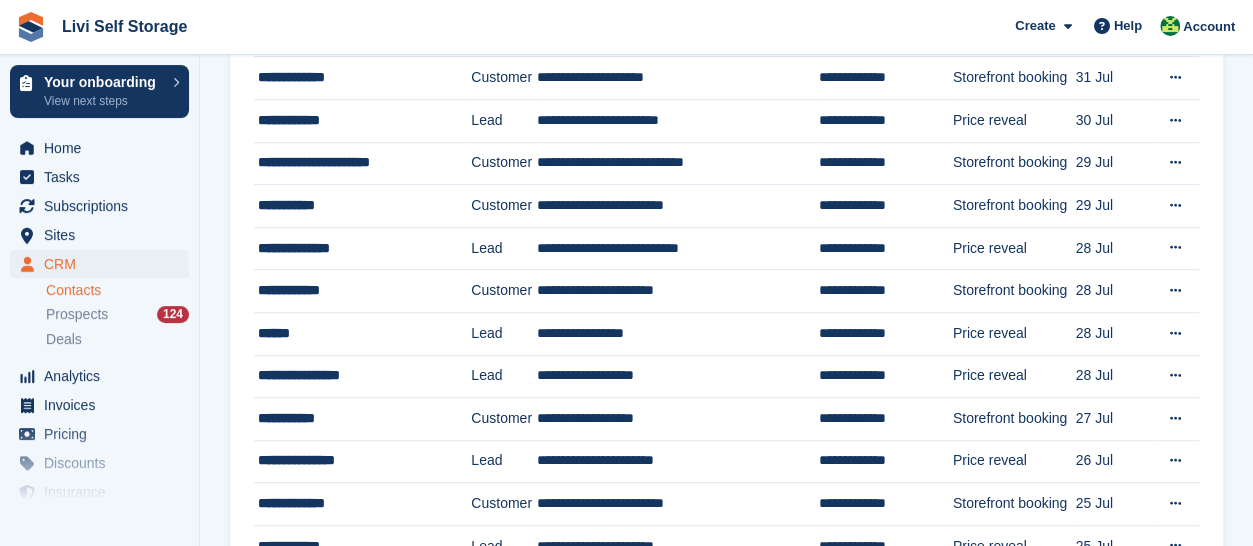 scroll, scrollTop: 0, scrollLeft: 0, axis: both 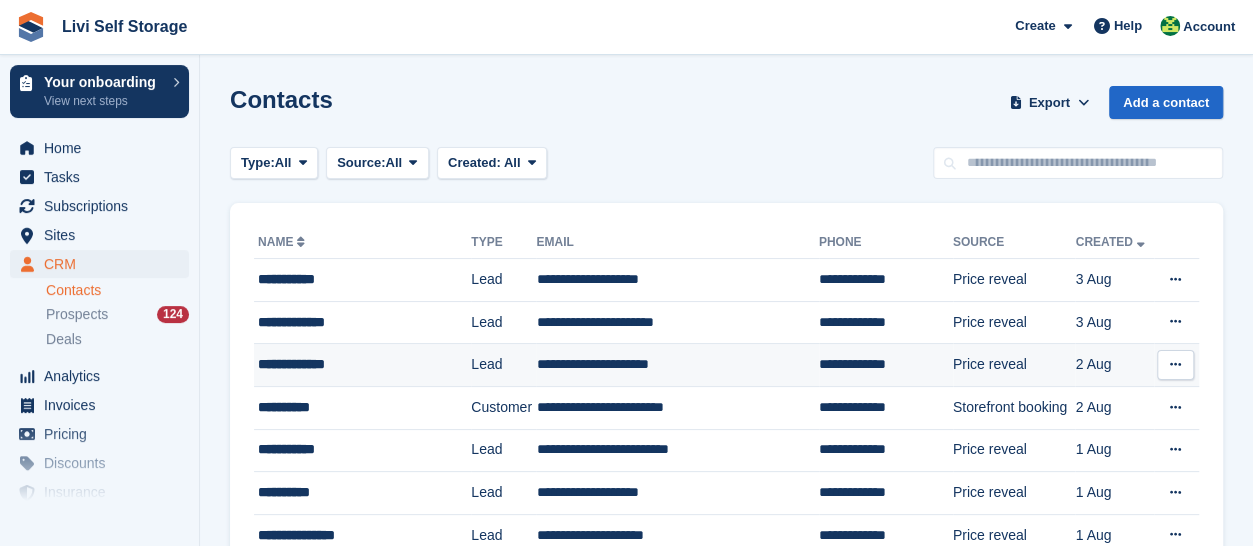 click on "**********" at bounding box center (357, 364) 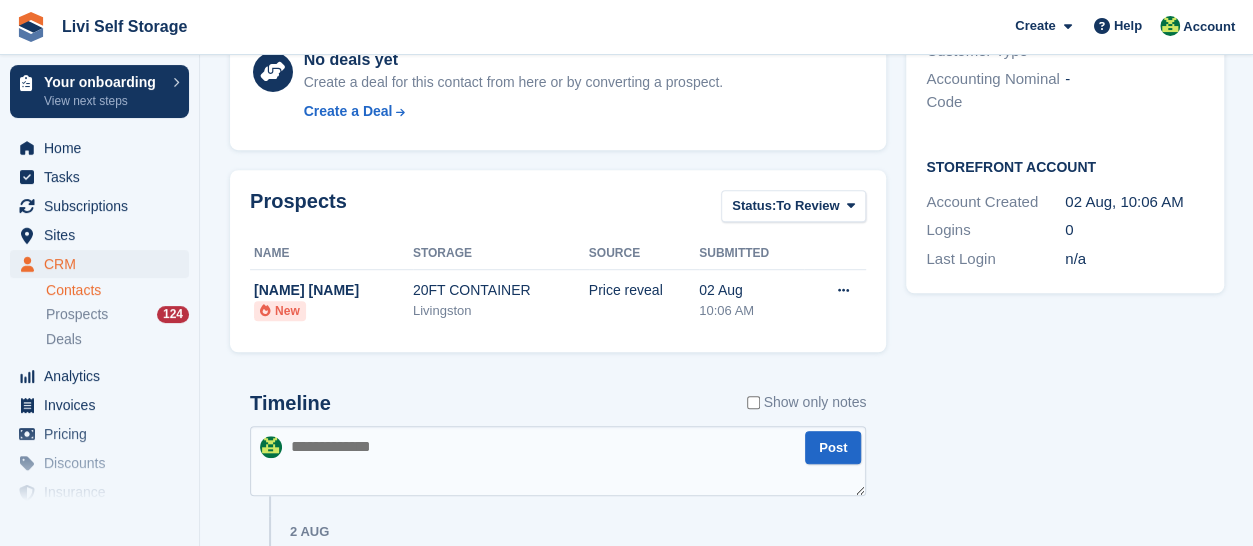 scroll, scrollTop: 400, scrollLeft: 0, axis: vertical 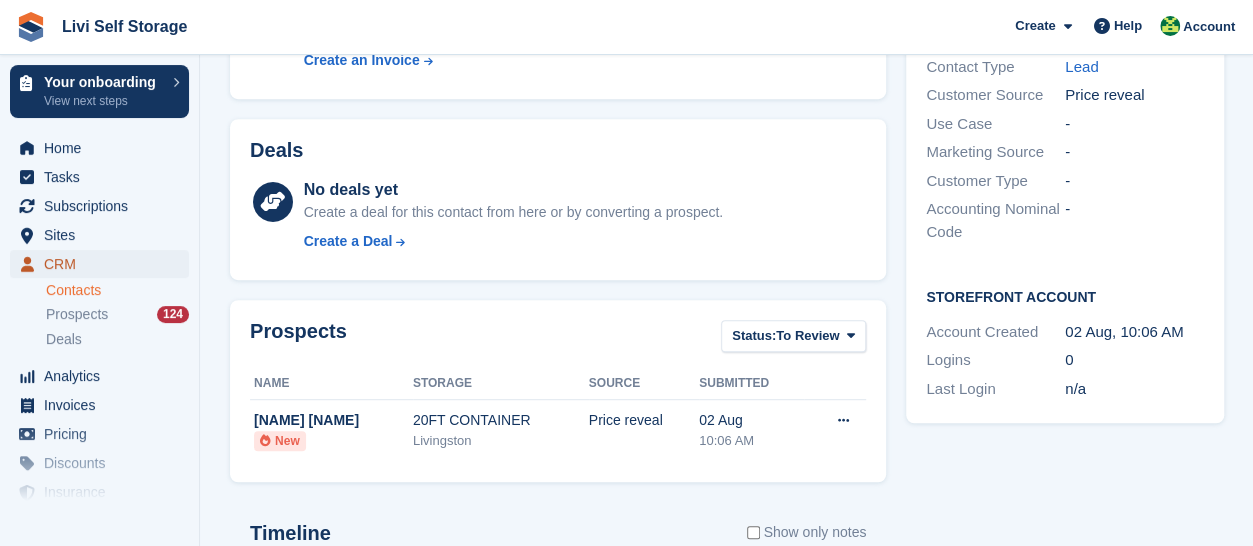click on "CRM" at bounding box center [104, 264] 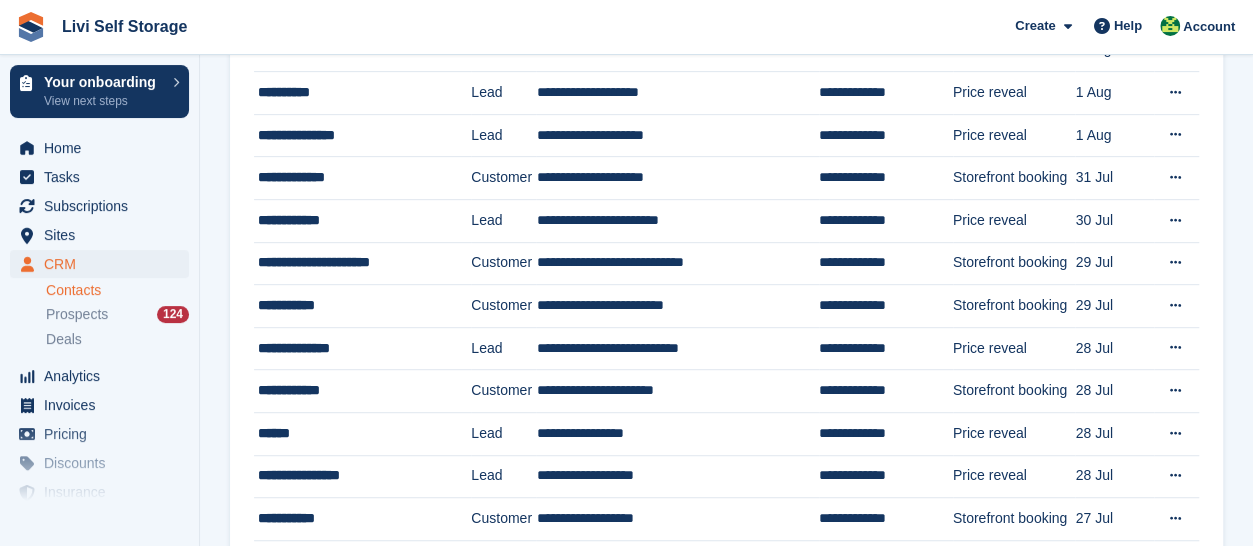 scroll, scrollTop: 0, scrollLeft: 0, axis: both 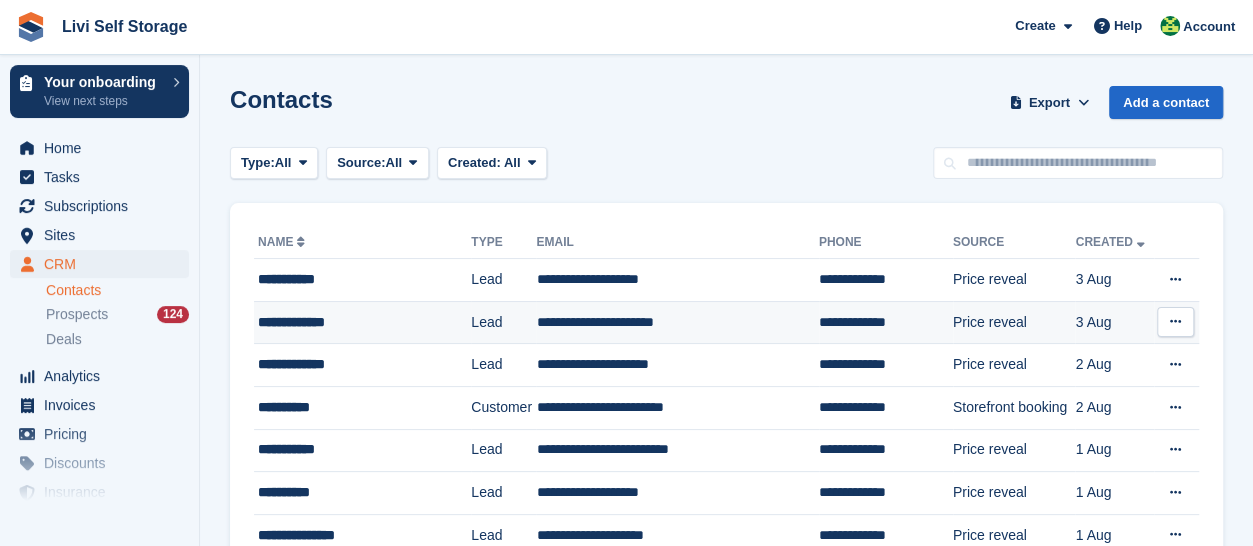 click on "**********" at bounding box center (357, 322) 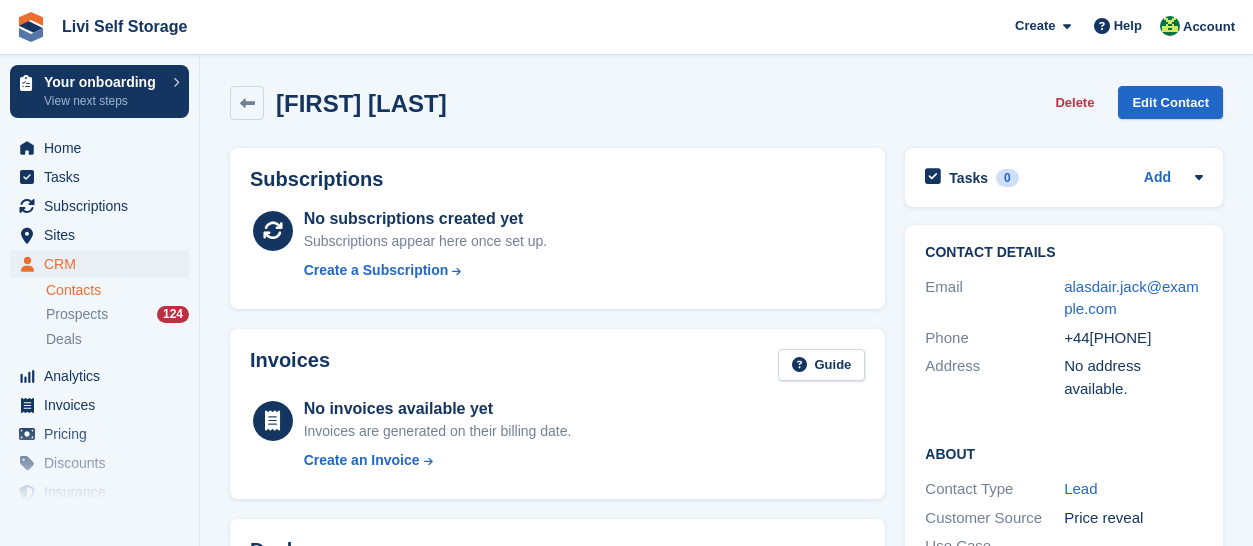 scroll, scrollTop: 0, scrollLeft: 0, axis: both 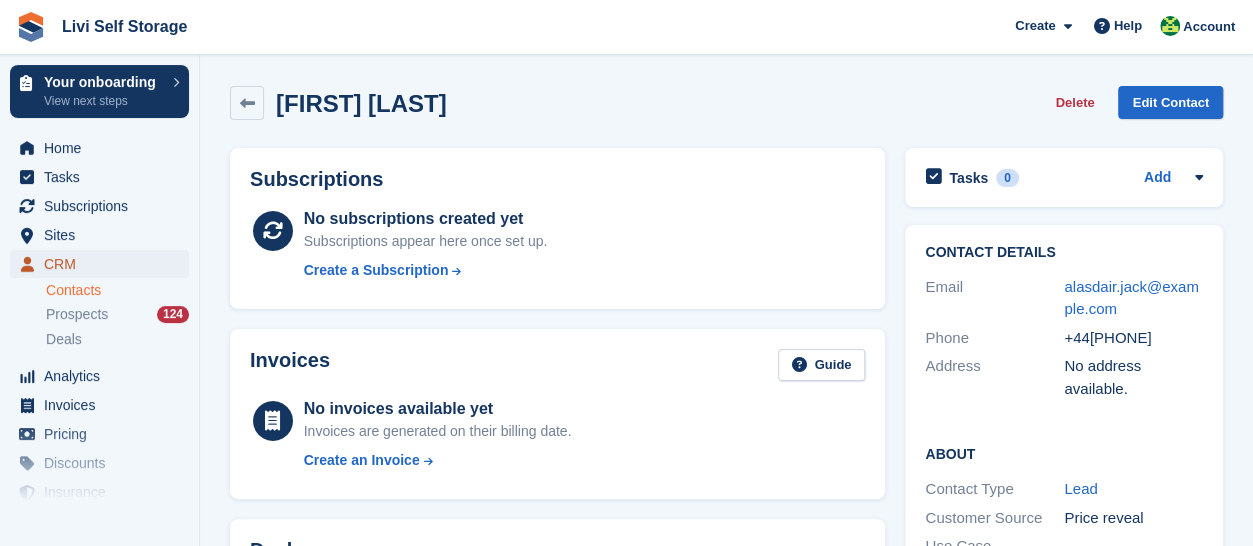 click on "CRM" at bounding box center [104, 264] 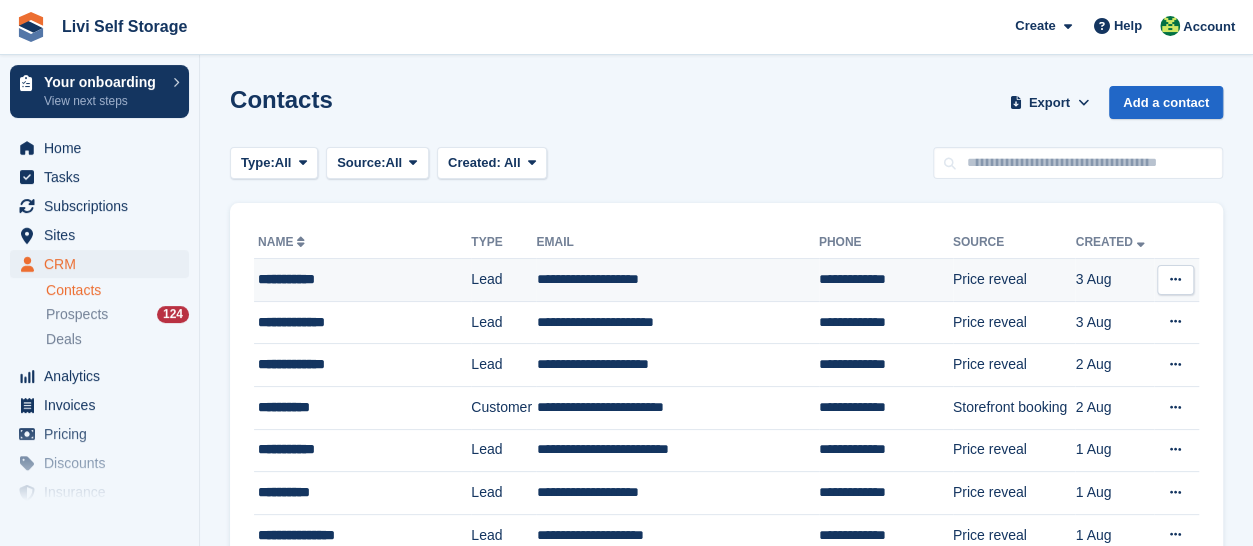 click on "**********" at bounding box center [357, 279] 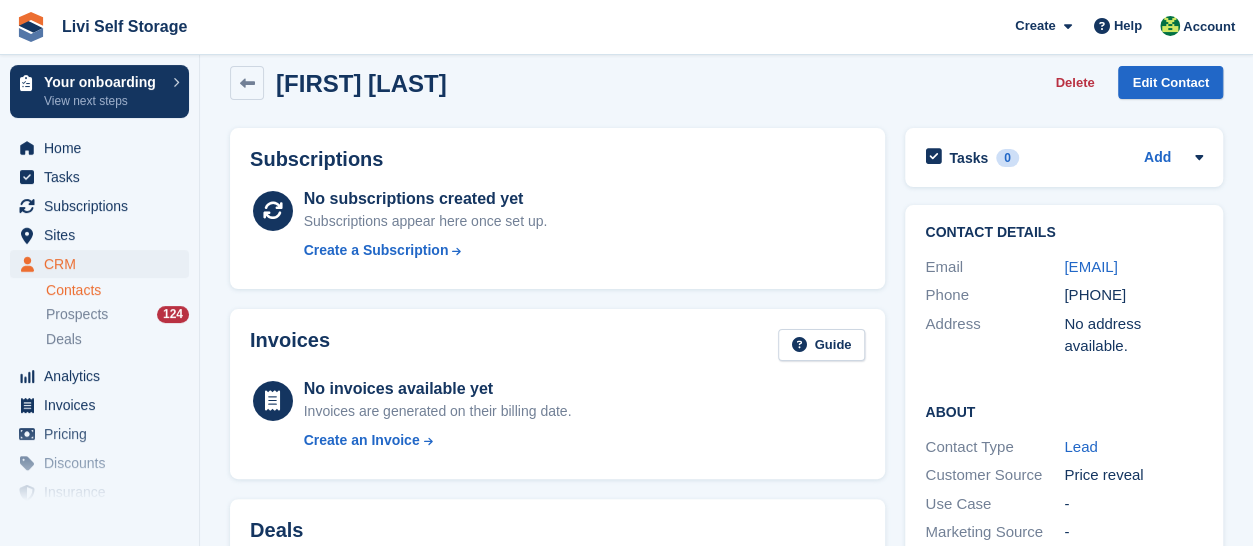 scroll, scrollTop: 0, scrollLeft: 0, axis: both 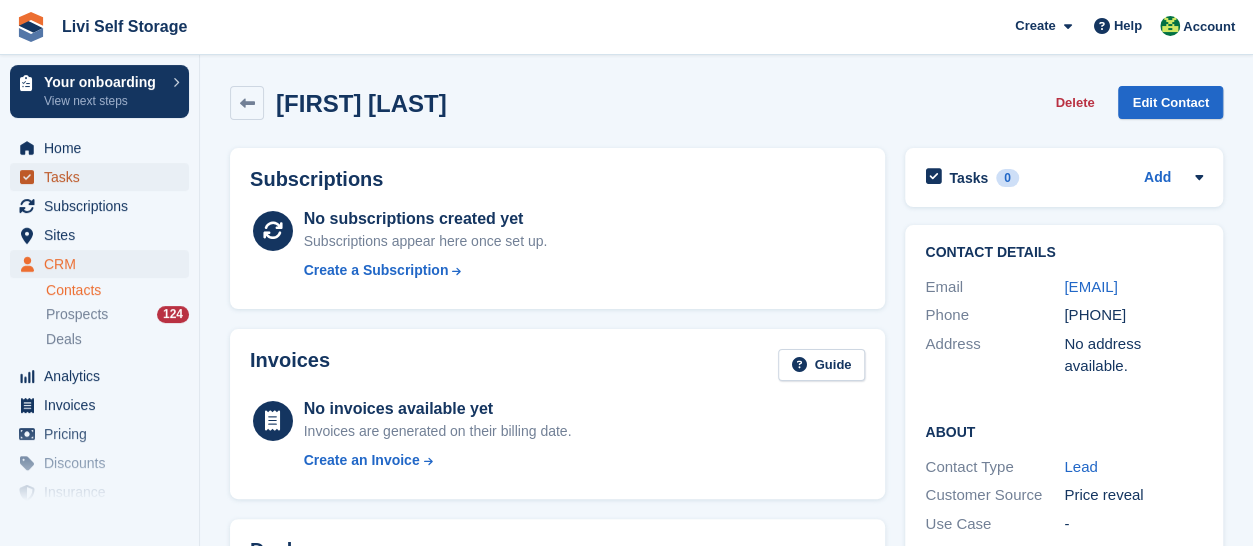 click on "Tasks" at bounding box center [104, 177] 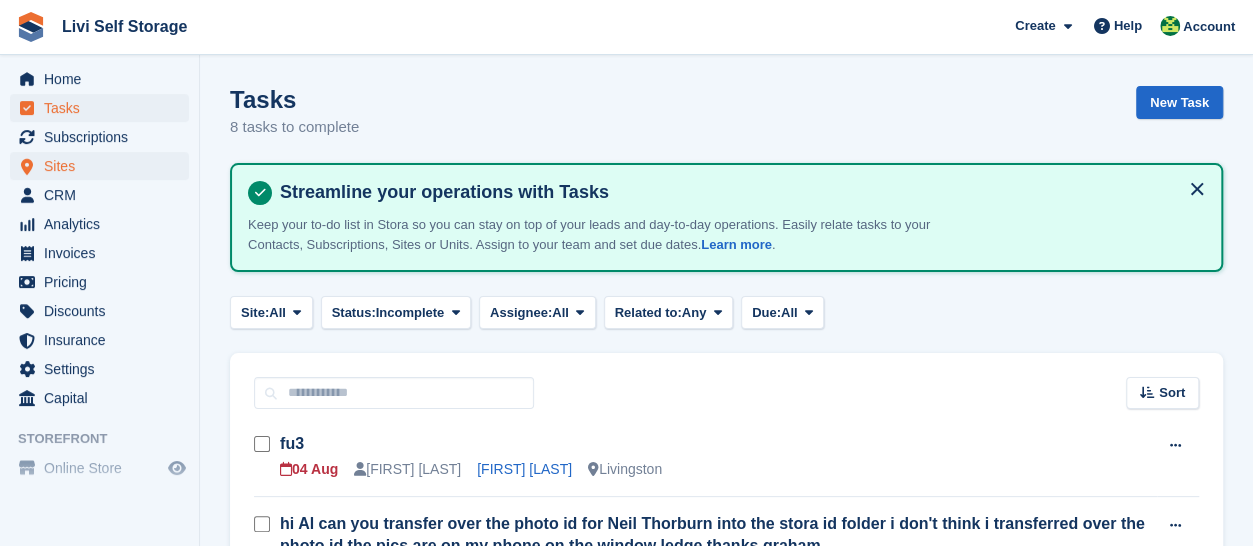 scroll, scrollTop: 100, scrollLeft: 0, axis: vertical 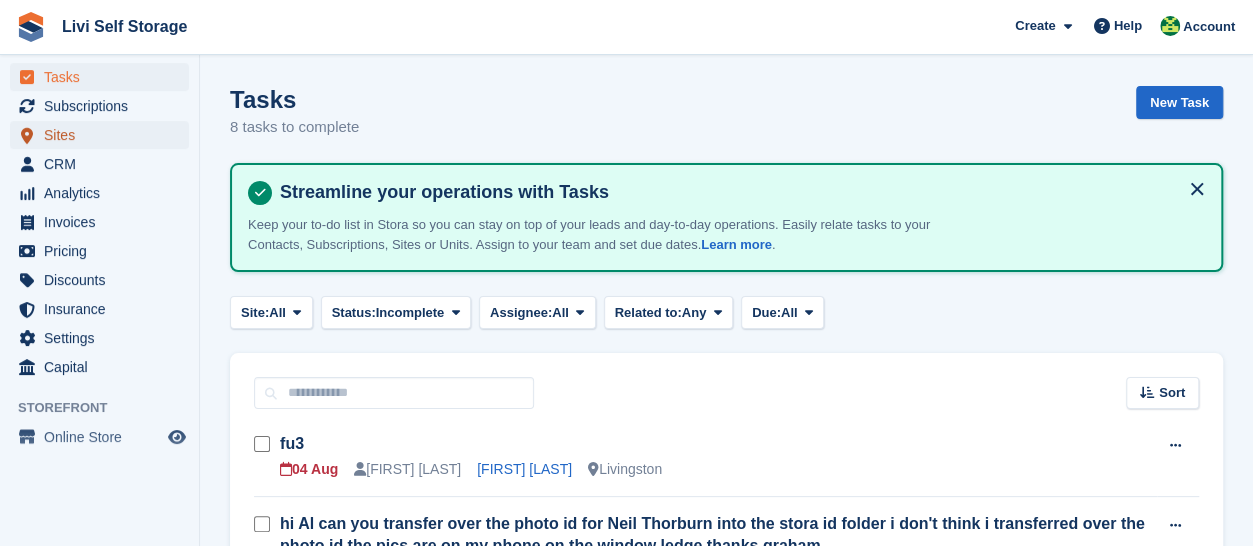 click on "Sites" at bounding box center (104, 135) 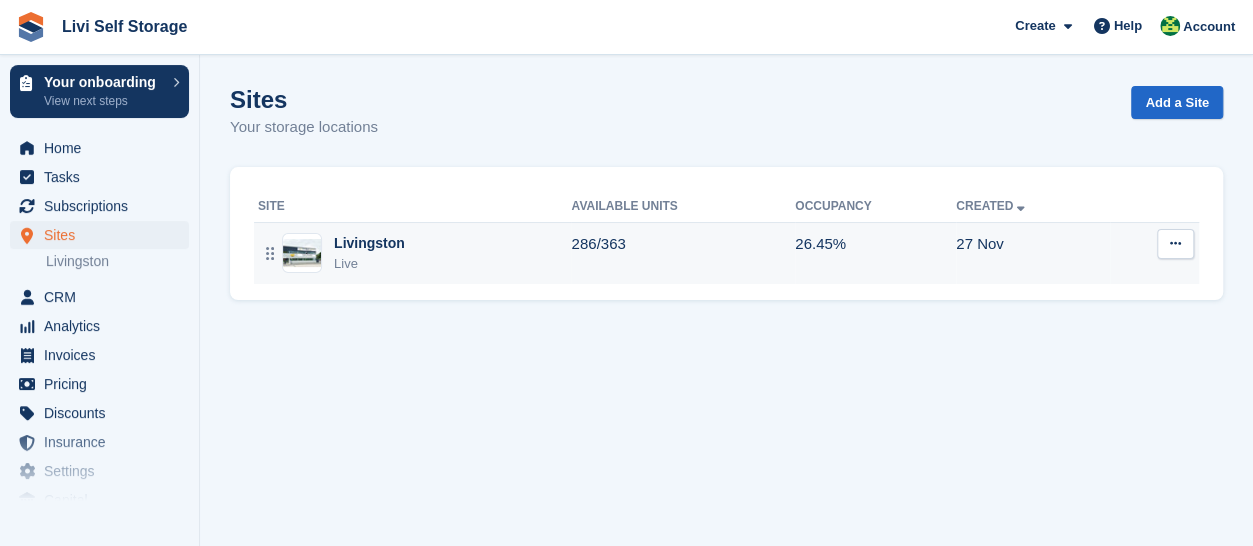 click at bounding box center (302, 253) 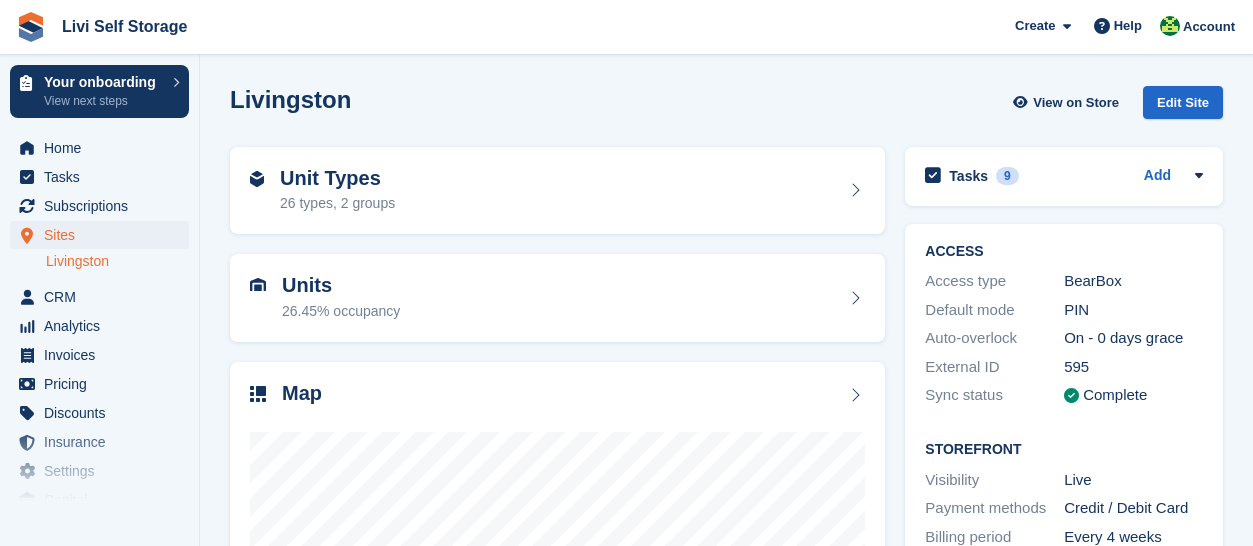 scroll, scrollTop: 0, scrollLeft: 0, axis: both 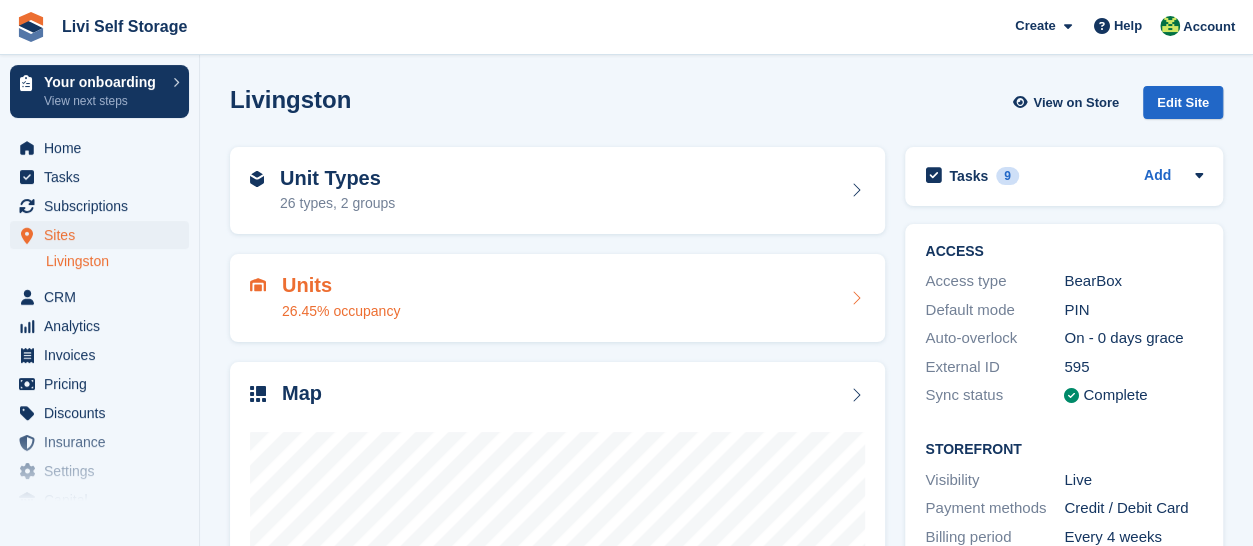 click on "Units" at bounding box center (341, 285) 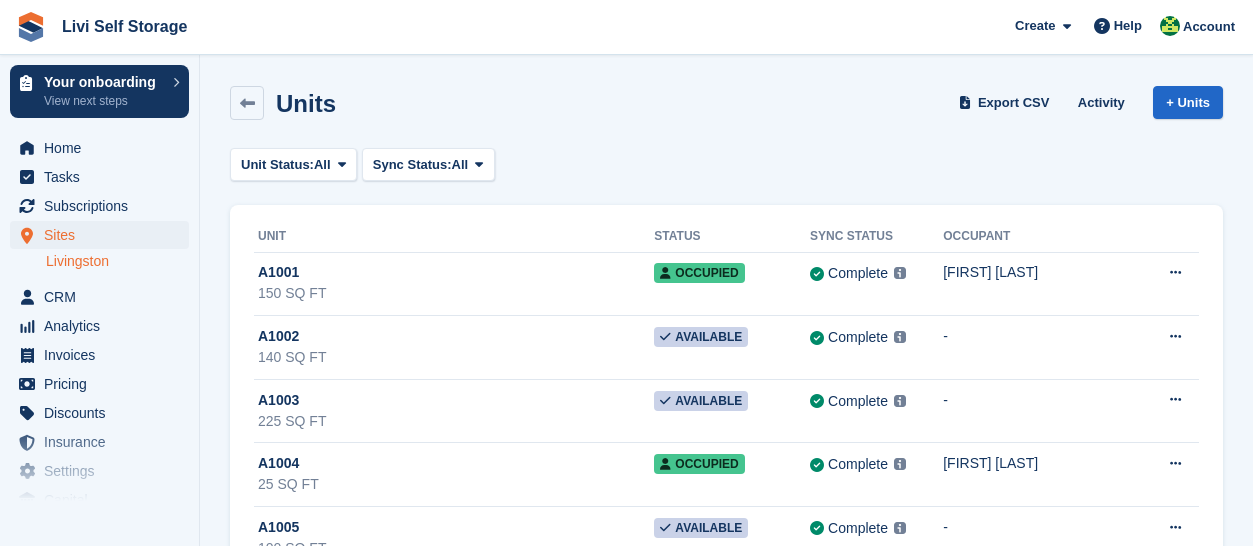 scroll, scrollTop: 0, scrollLeft: 0, axis: both 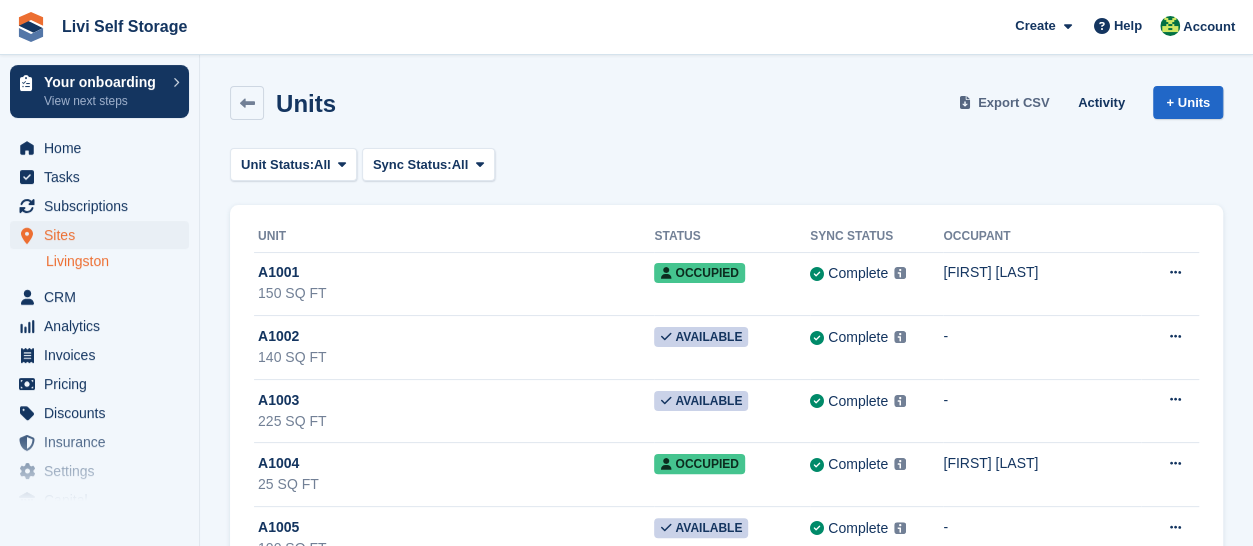 click on "Export CSV" at bounding box center [1014, 103] 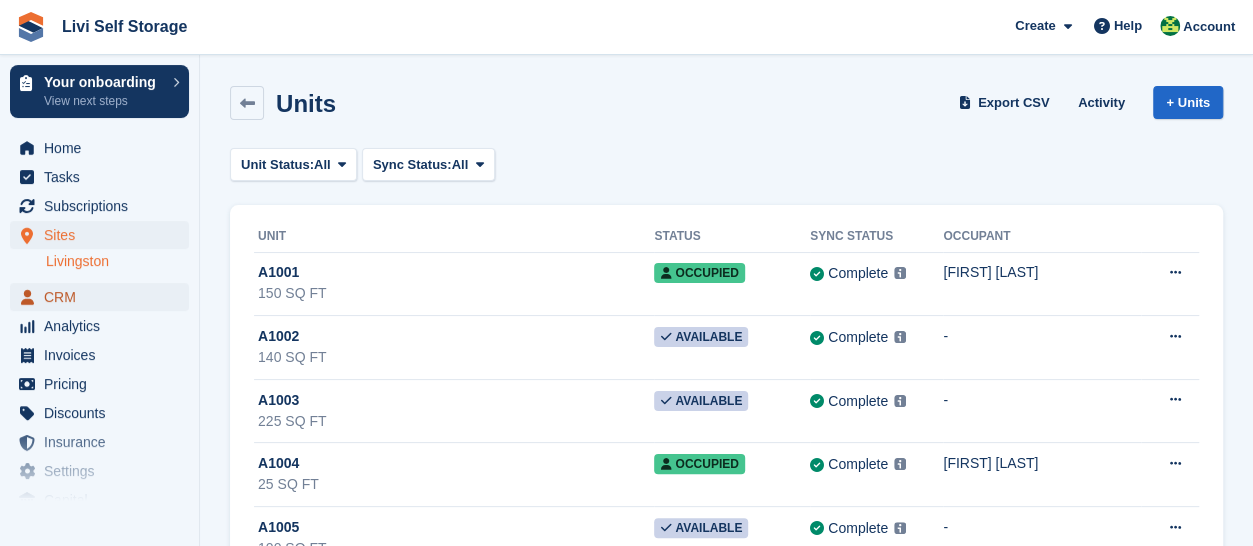 click on "CRM" at bounding box center [104, 297] 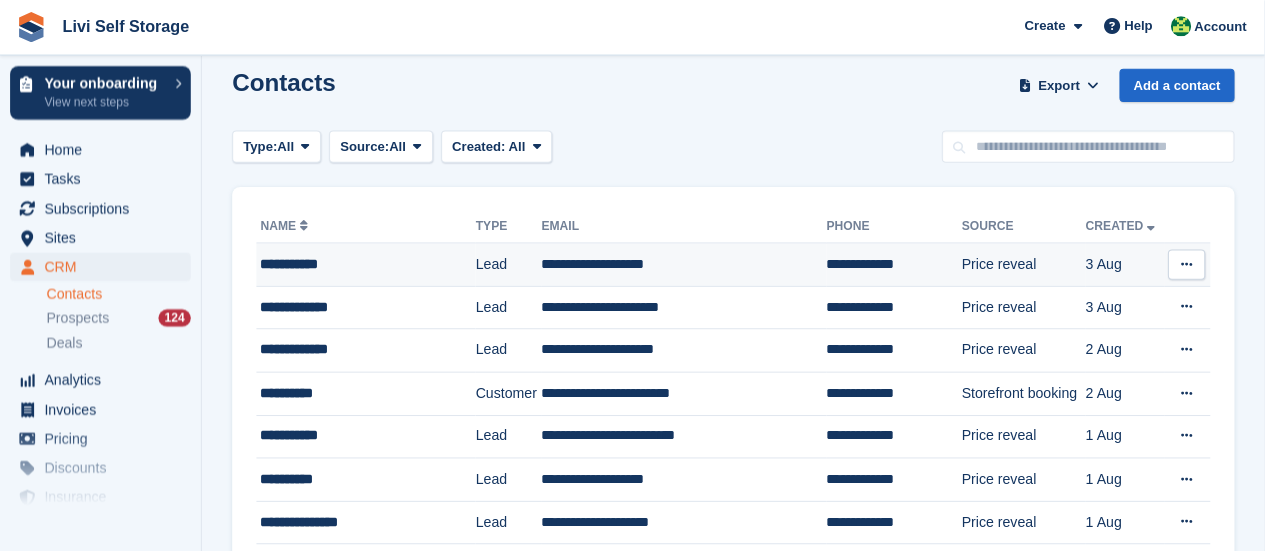 scroll, scrollTop: 0, scrollLeft: 0, axis: both 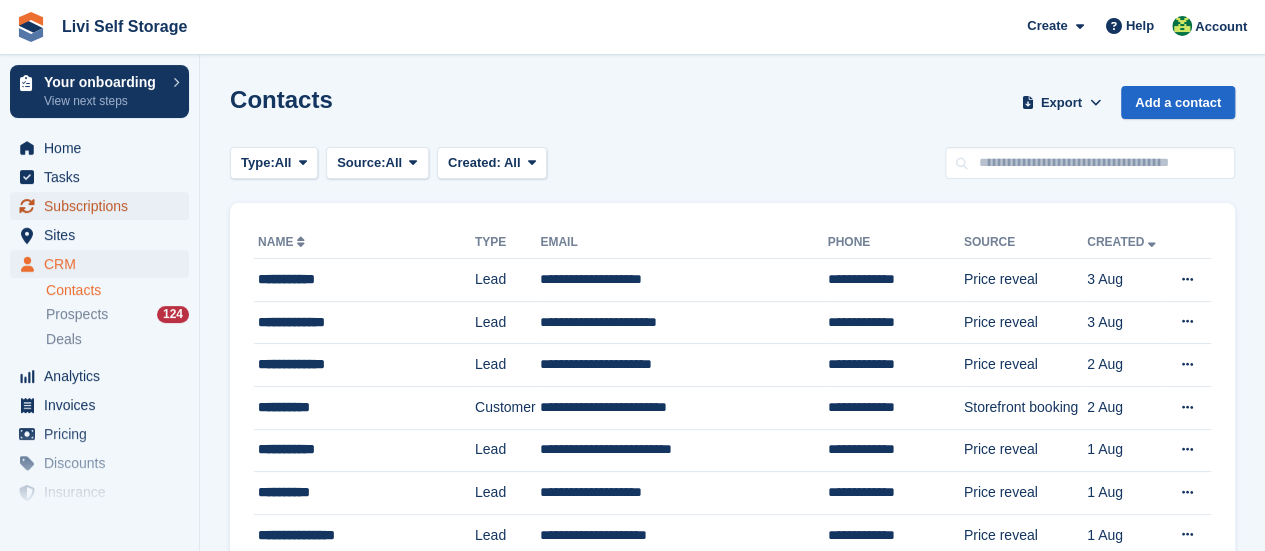 click on "Subscriptions" at bounding box center (104, 206) 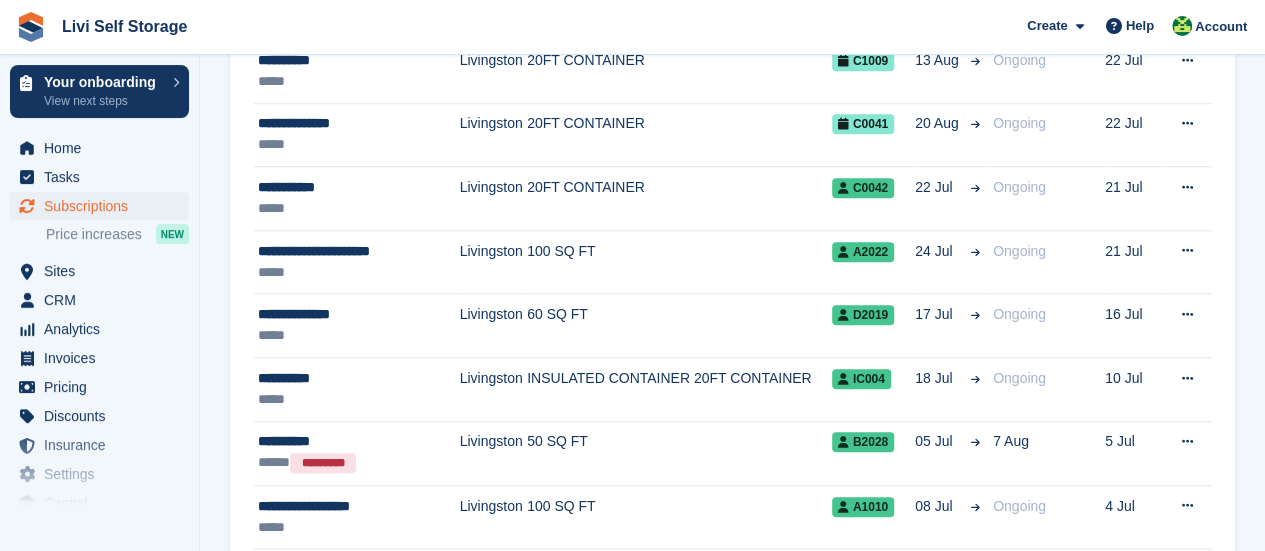 scroll, scrollTop: 900, scrollLeft: 0, axis: vertical 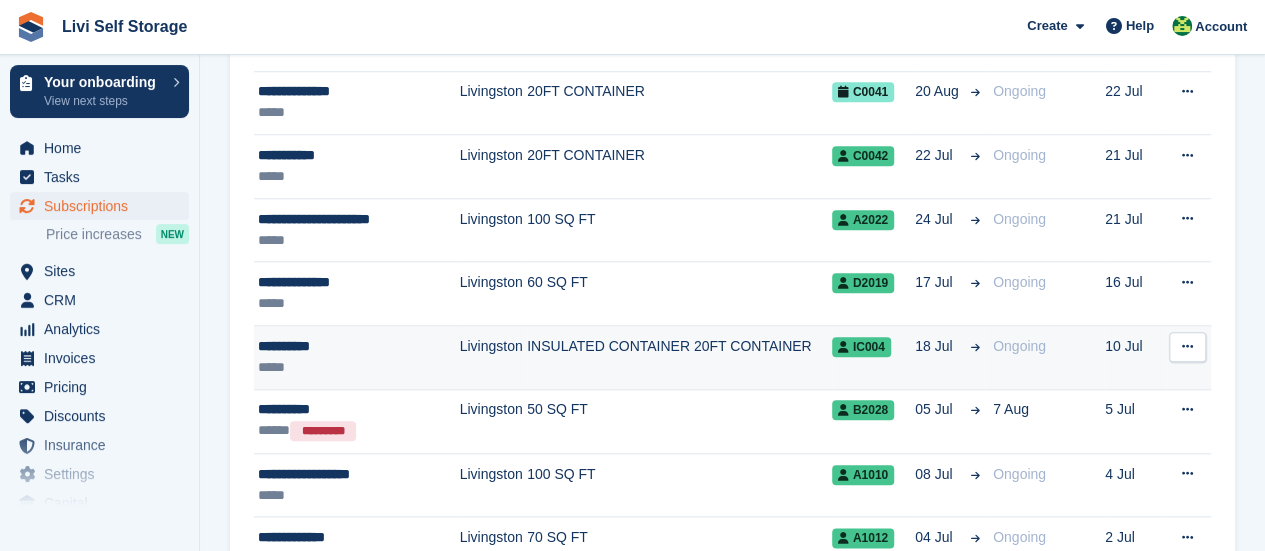 click on "**********" at bounding box center (352, 346) 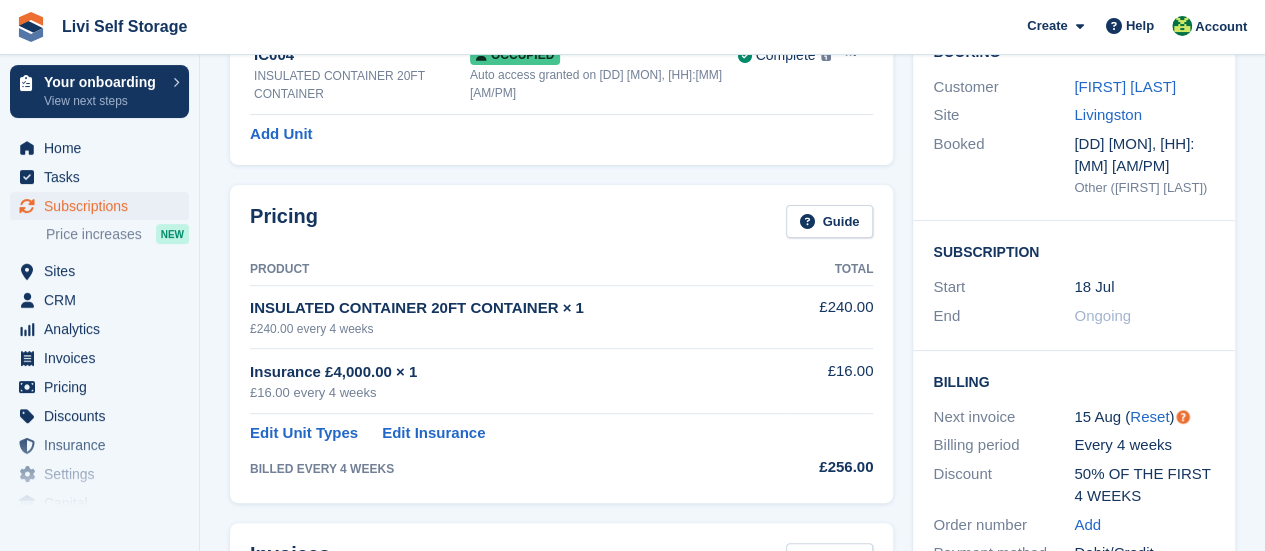 scroll, scrollTop: 0, scrollLeft: 0, axis: both 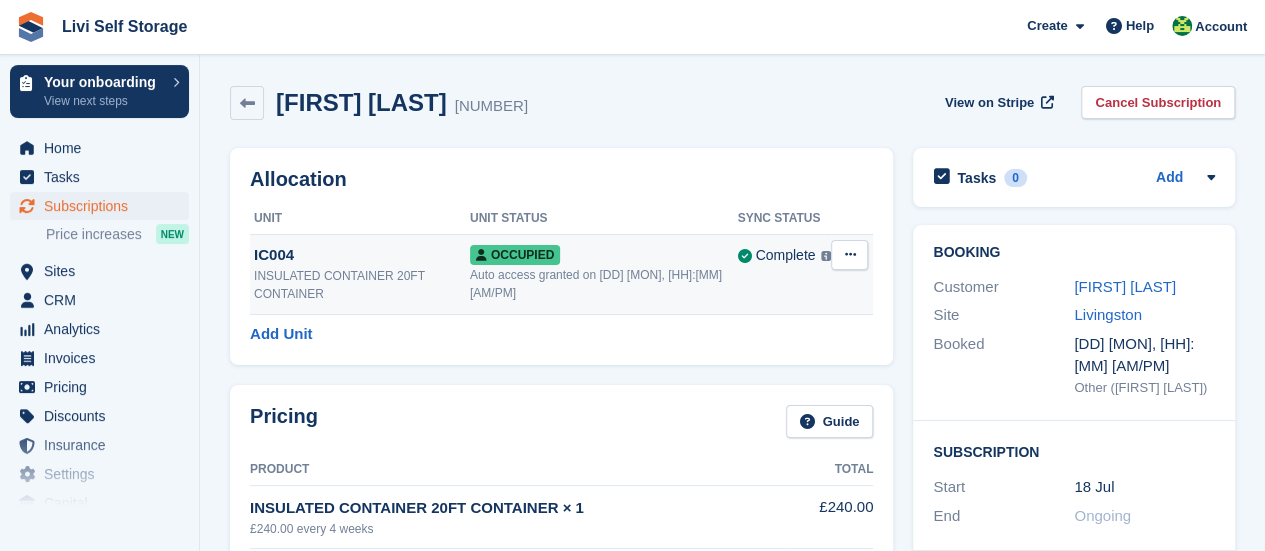 click on "INSULATED CONTAINER 20FT CONTAINER" at bounding box center [362, 285] 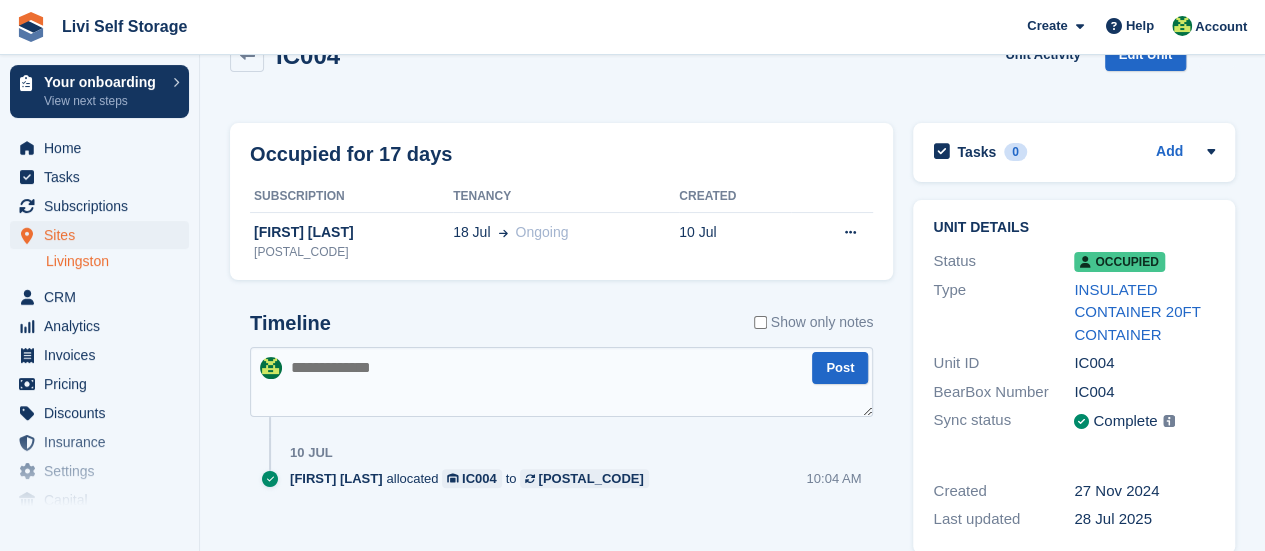 scroll, scrollTop: 74, scrollLeft: 0, axis: vertical 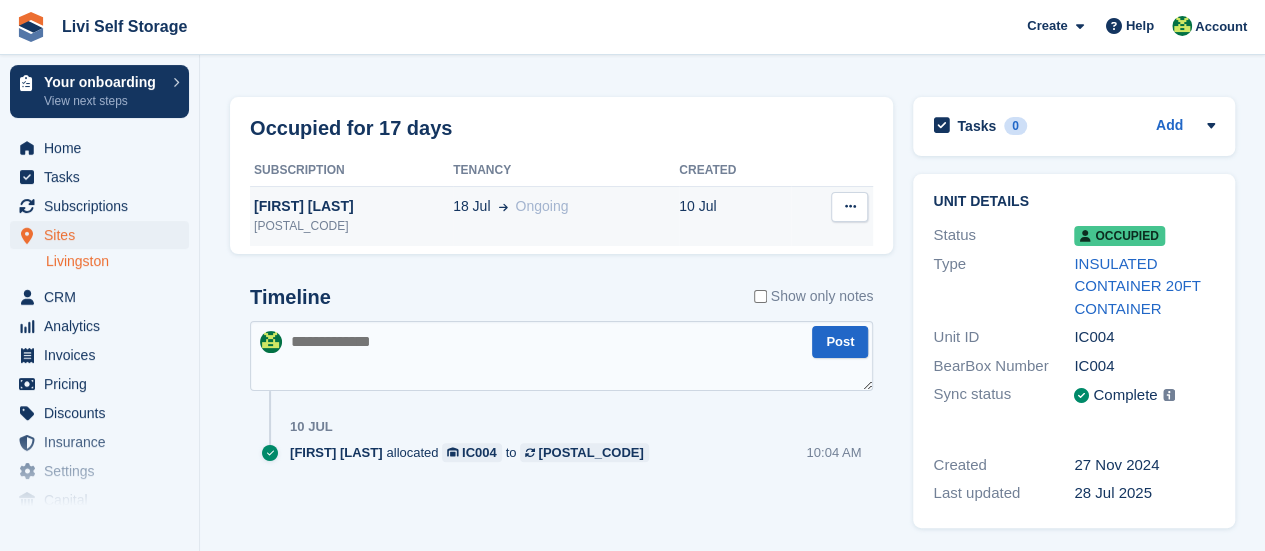 click at bounding box center (849, 206) 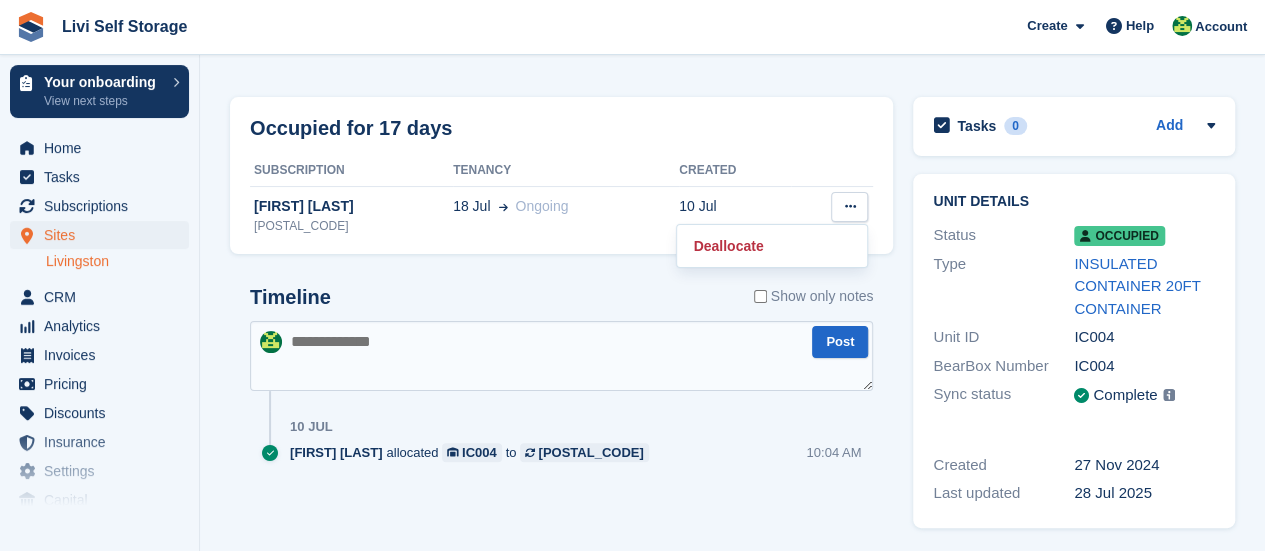 click on "Timeline
Show only notes
Post
10 Jul
Graham Cameron  allocated
IC004  to
94768
10:04 AM" at bounding box center [561, 394] 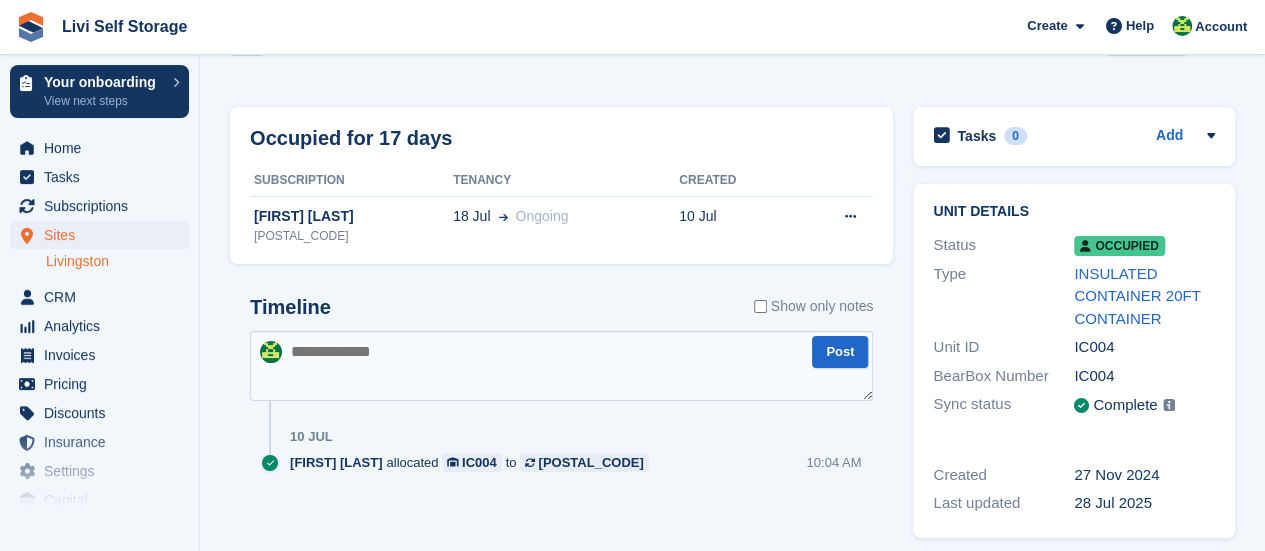 scroll, scrollTop: 0, scrollLeft: 0, axis: both 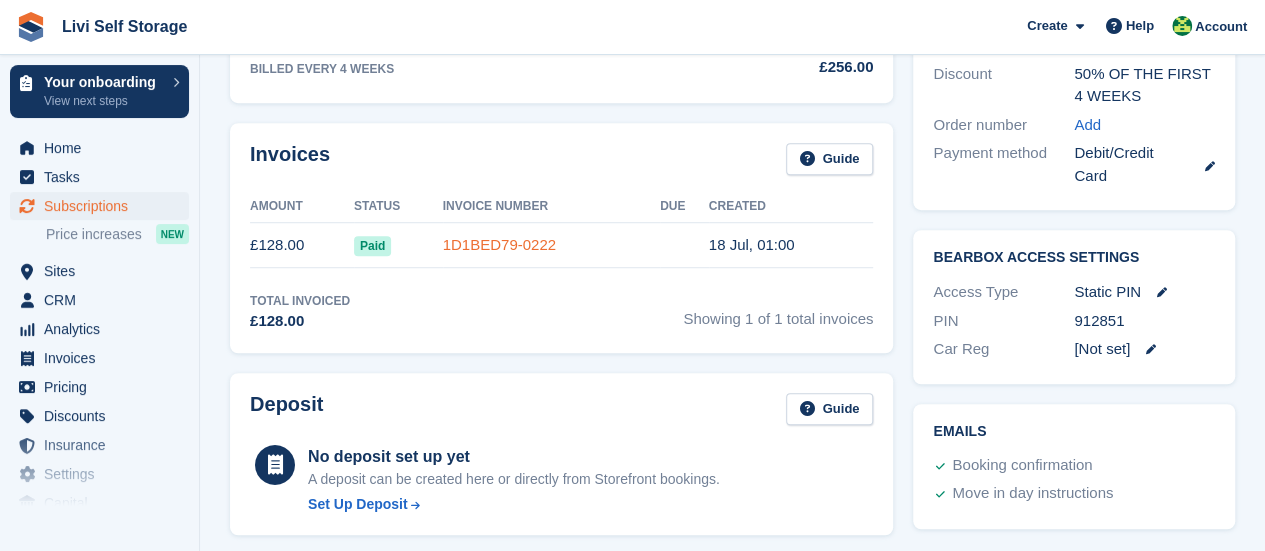 click on "1D1BED79-0222" at bounding box center (499, 244) 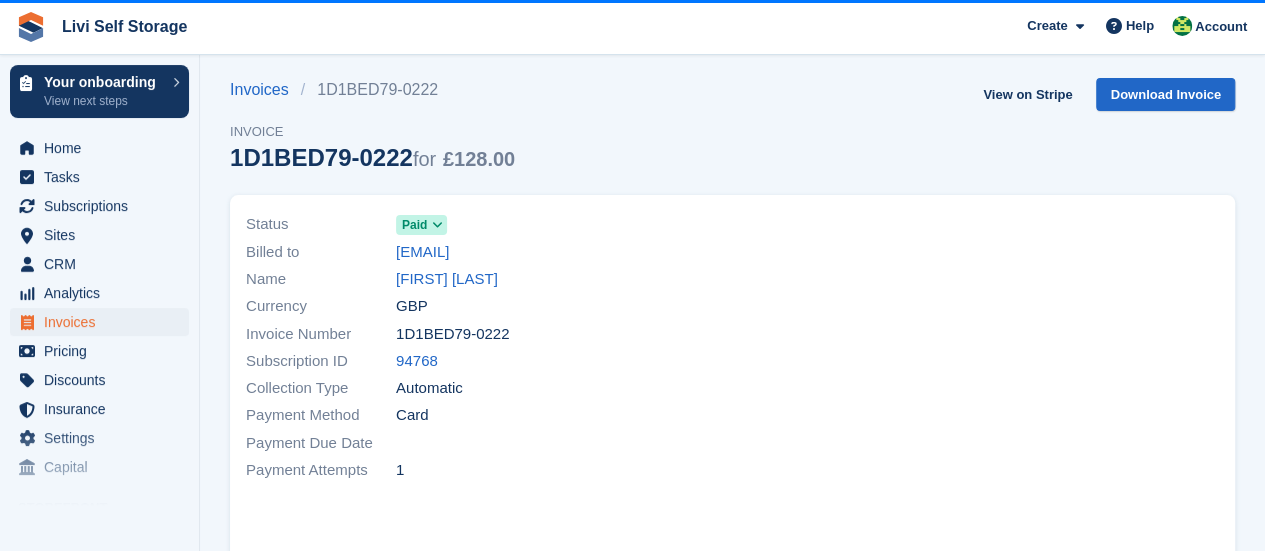 scroll, scrollTop: 0, scrollLeft: 0, axis: both 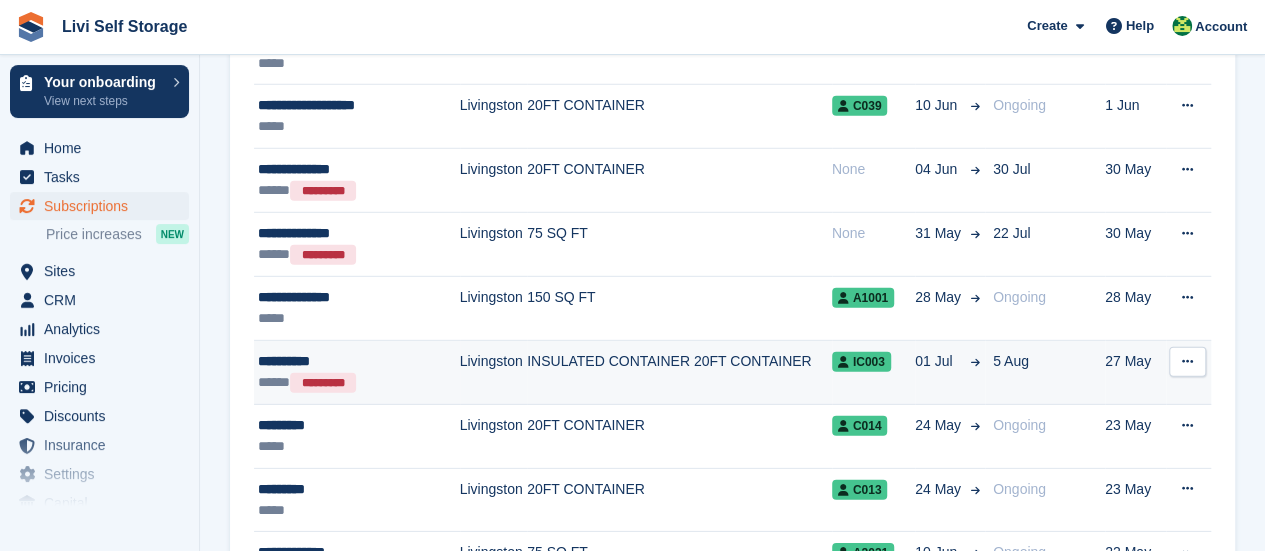 click on "Livingston" at bounding box center [494, 373] 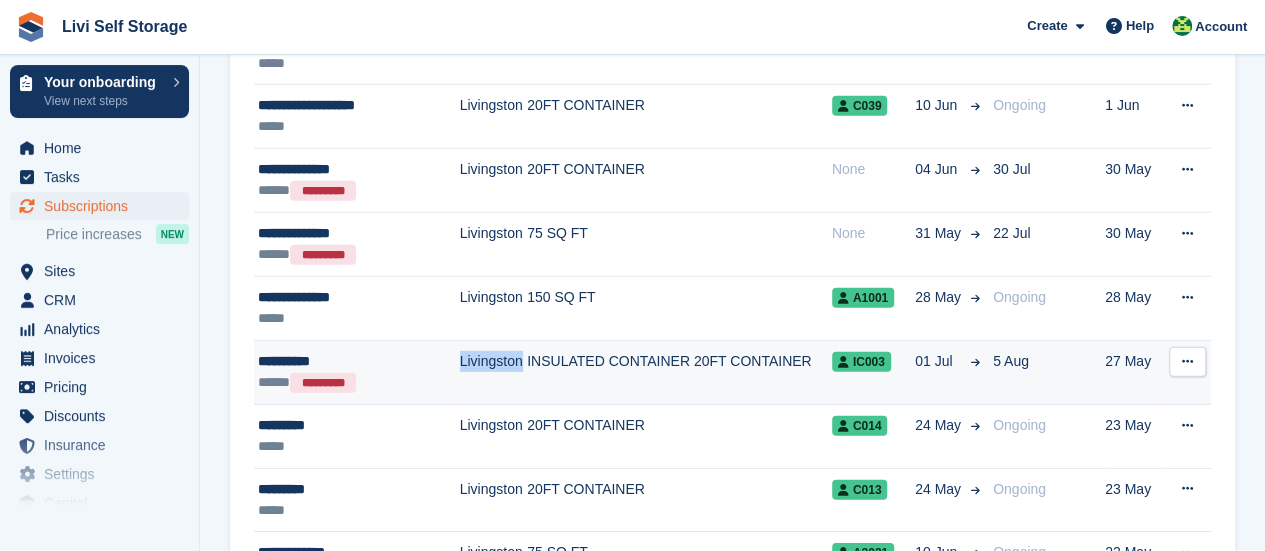 click on "Livingston" at bounding box center (494, 373) 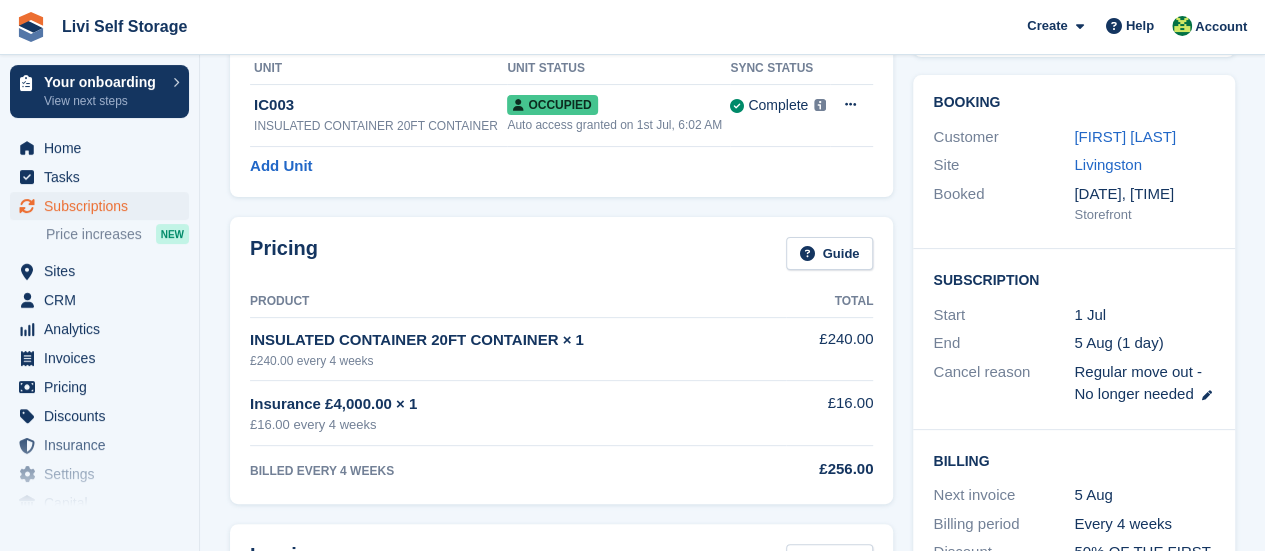 scroll, scrollTop: 100, scrollLeft: 0, axis: vertical 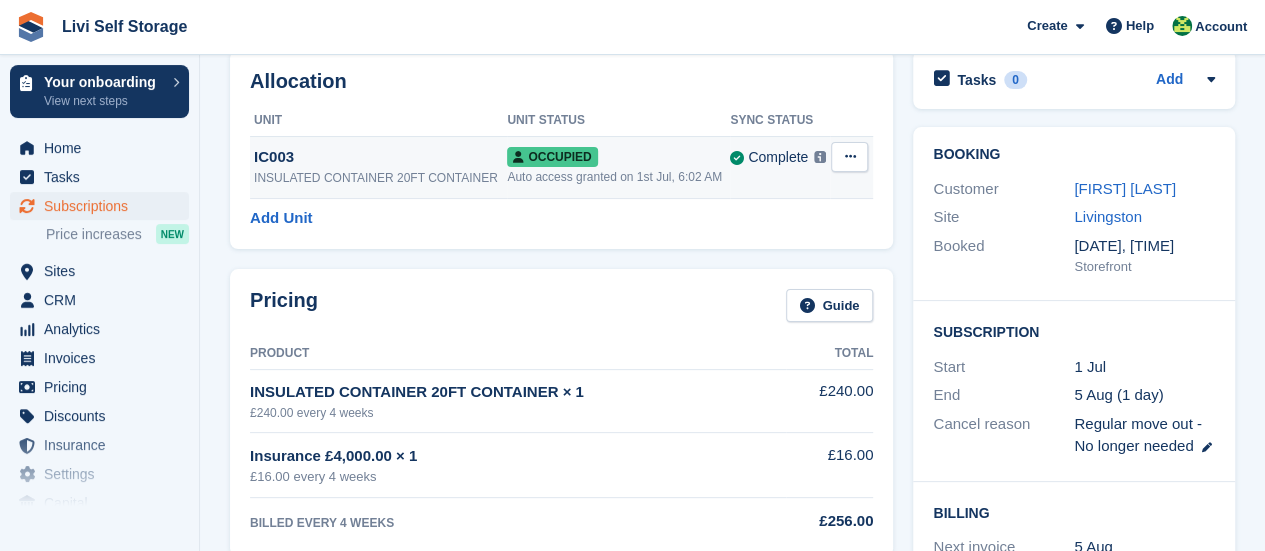 click at bounding box center (849, 156) 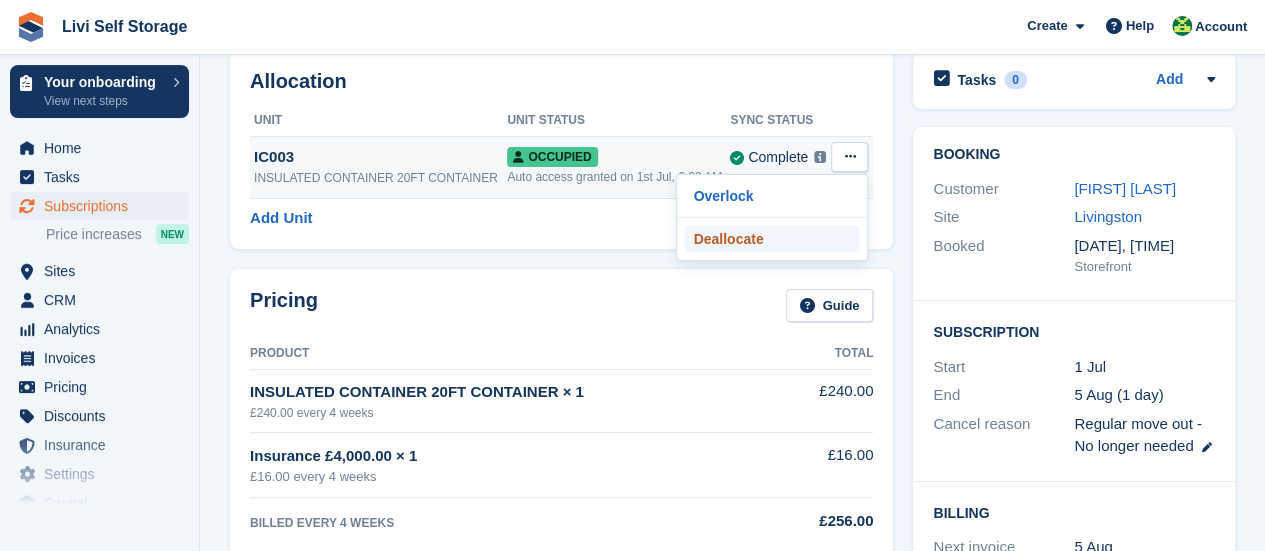 click on "Deallocate" at bounding box center [772, 239] 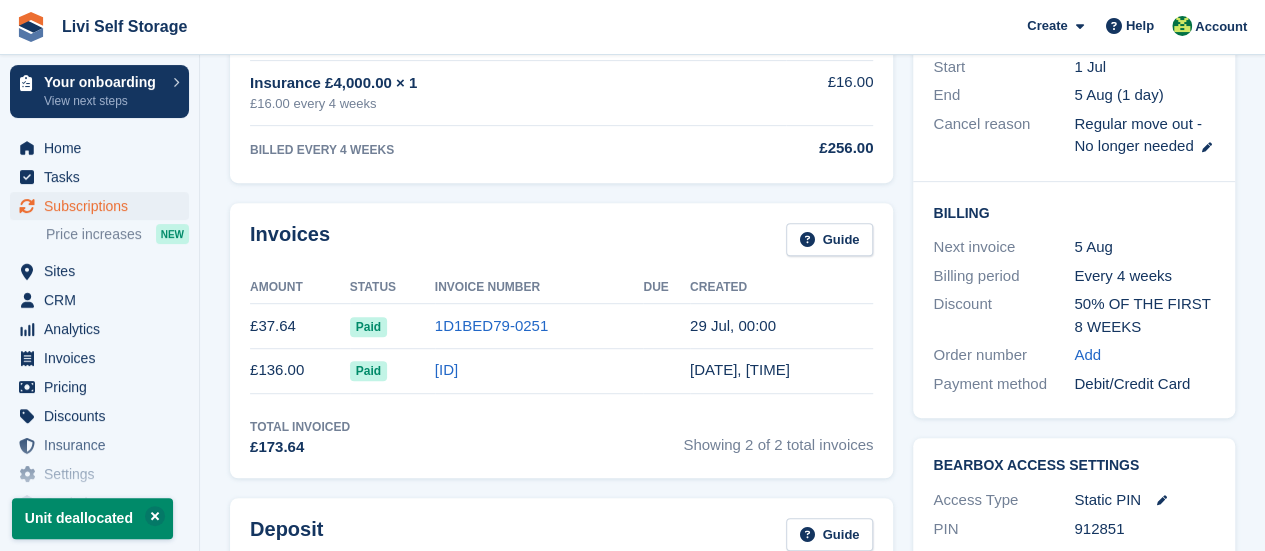 scroll, scrollTop: 200, scrollLeft: 0, axis: vertical 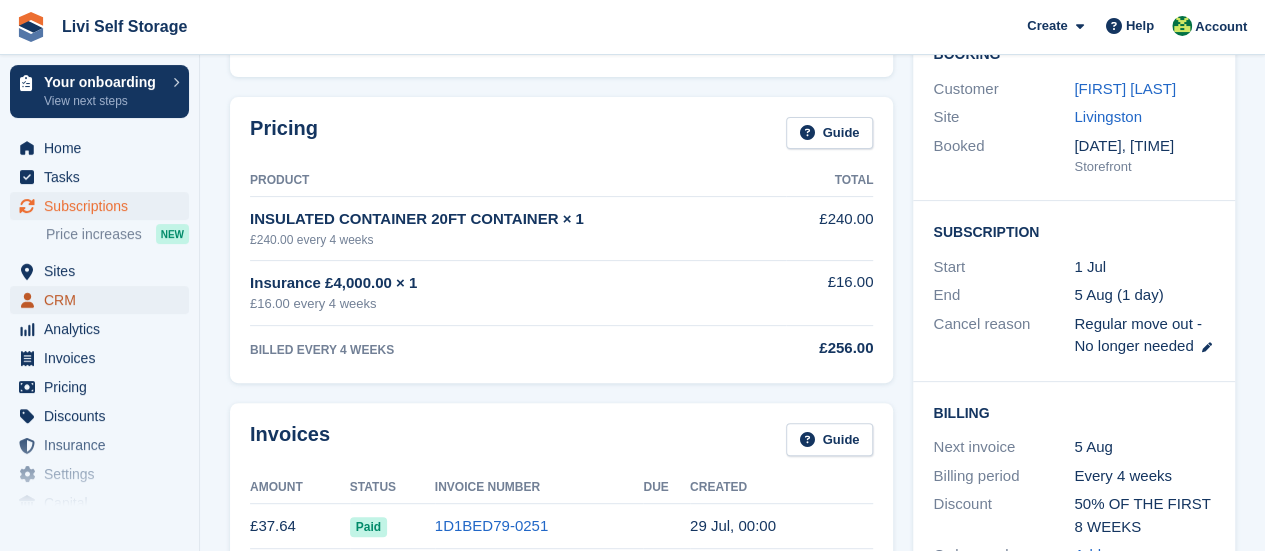 click on "CRM" at bounding box center (104, 300) 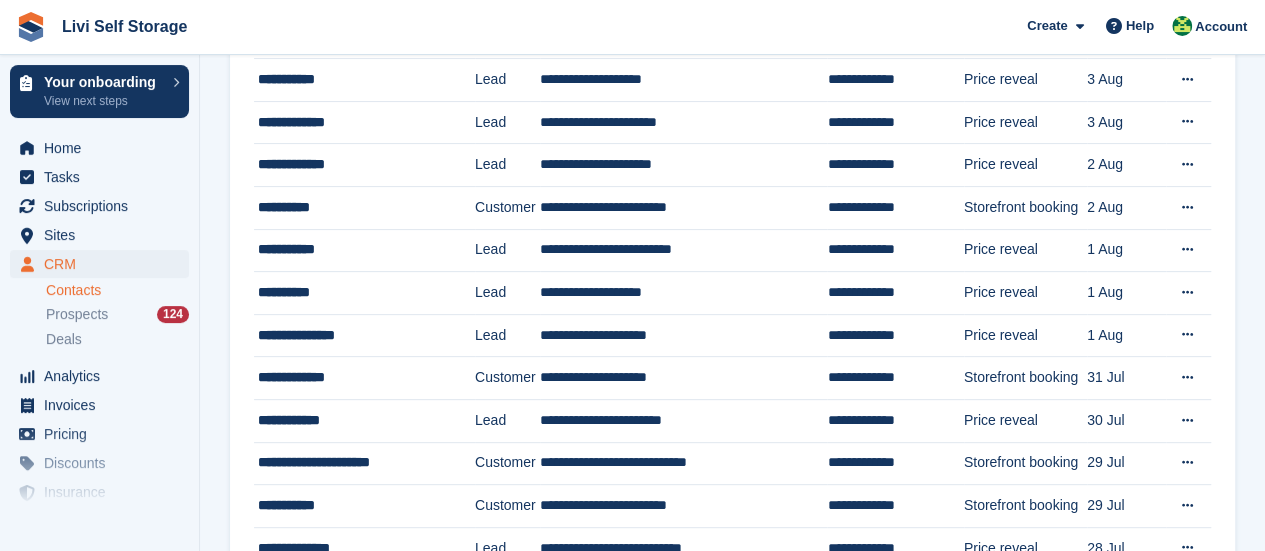 scroll, scrollTop: 0, scrollLeft: 0, axis: both 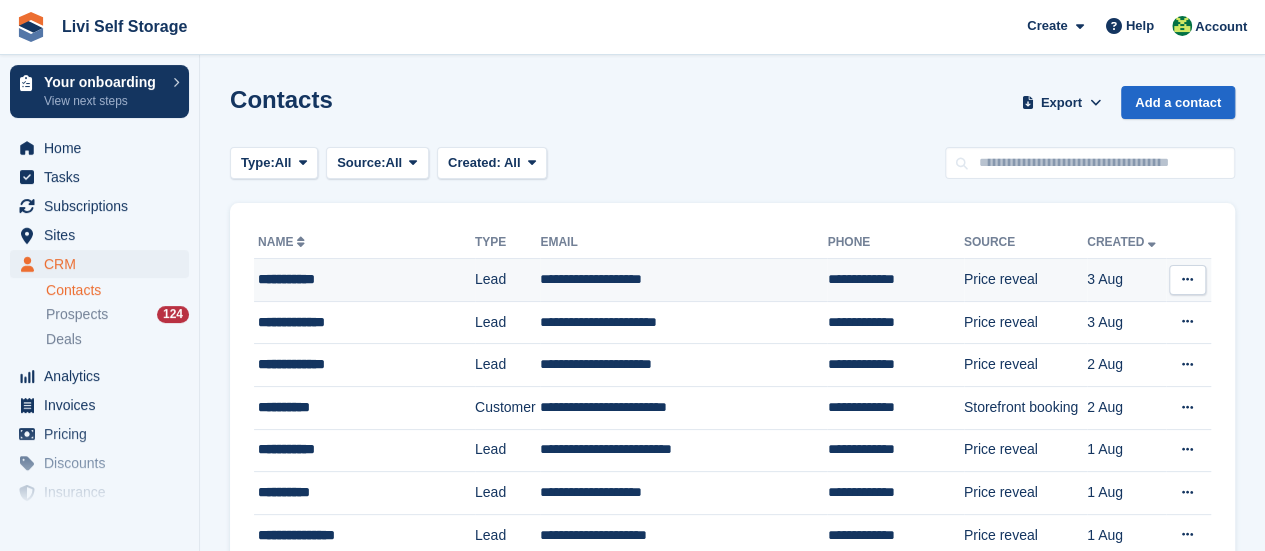 click on "**********" at bounding box center [358, 279] 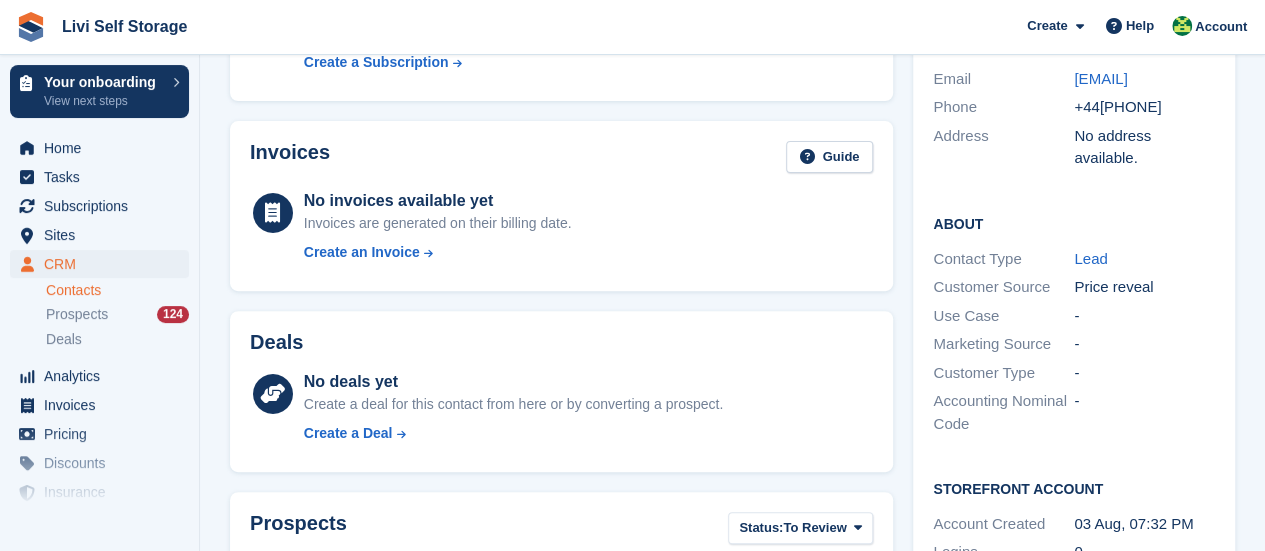 scroll, scrollTop: 320, scrollLeft: 0, axis: vertical 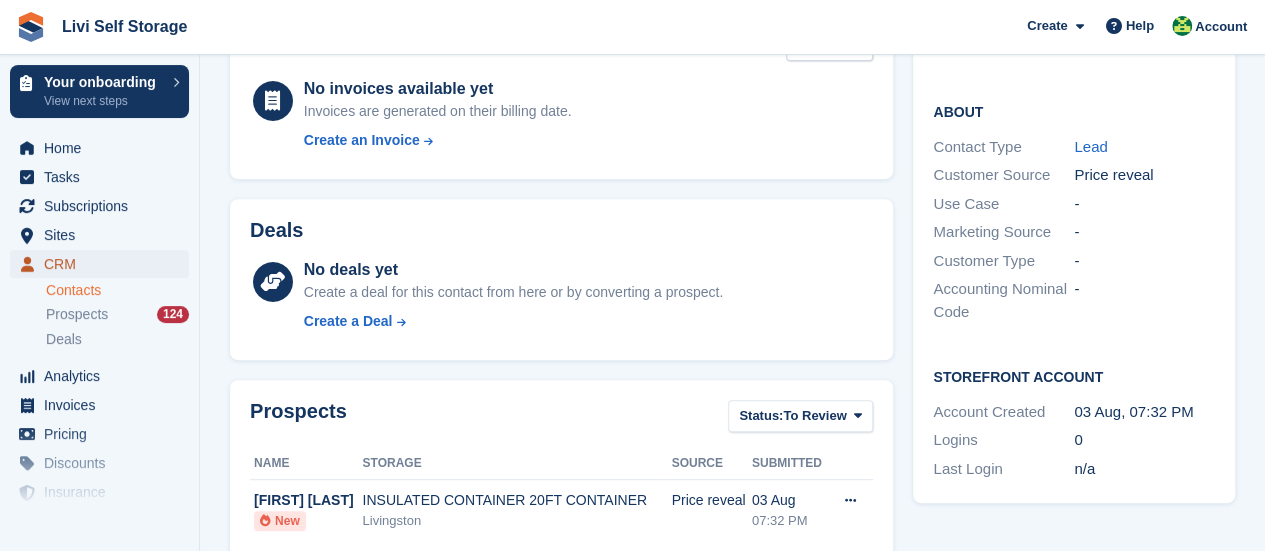 click on "CRM" at bounding box center (104, 264) 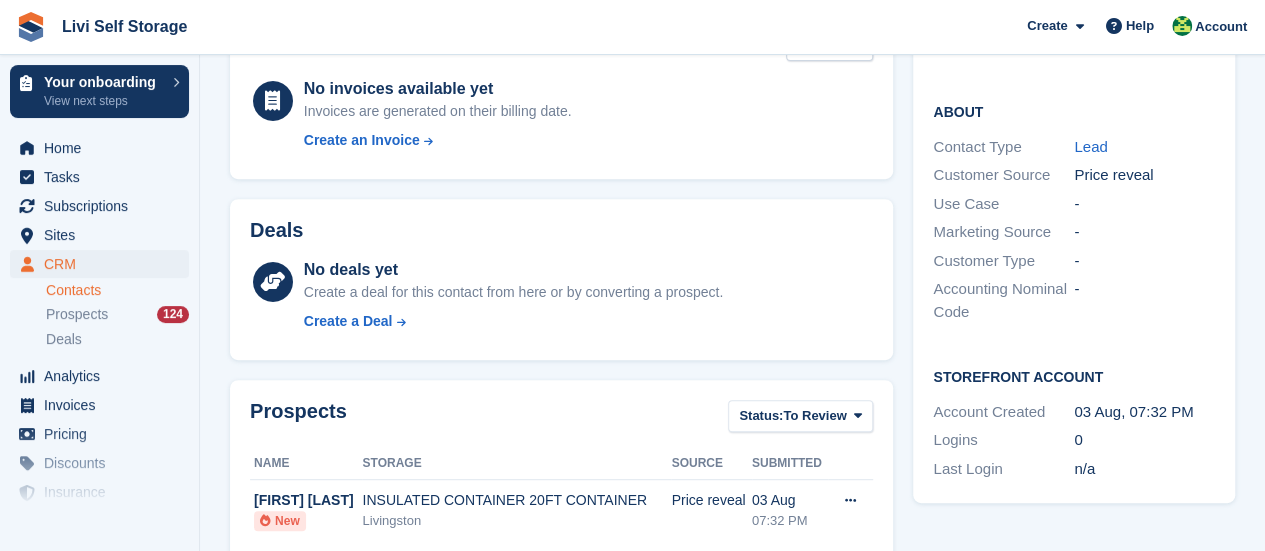 scroll, scrollTop: 0, scrollLeft: 0, axis: both 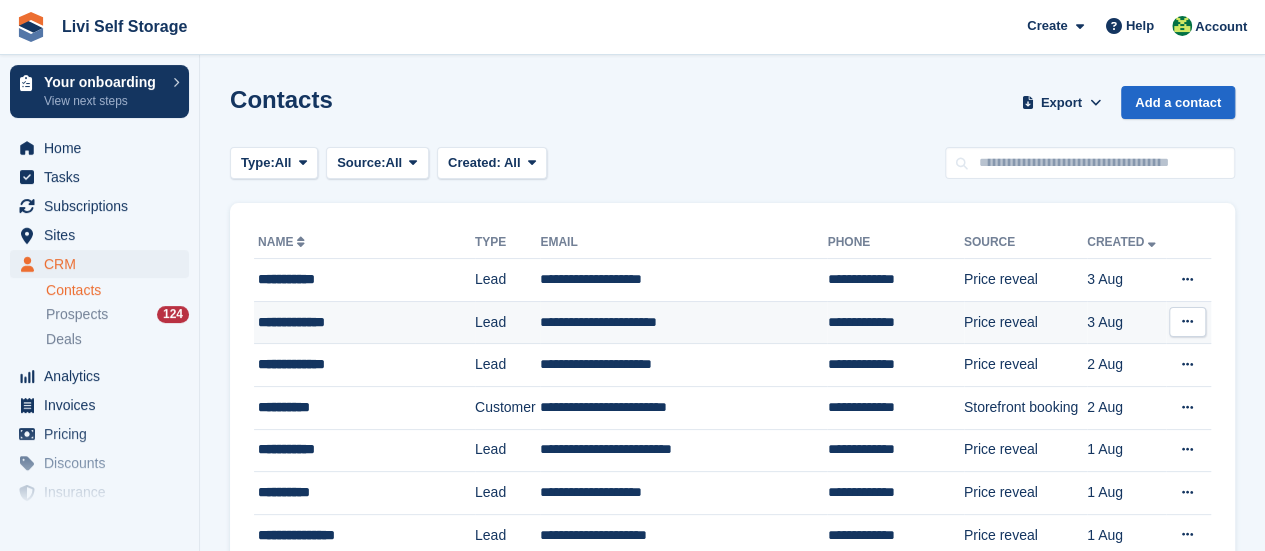 click on "**********" at bounding box center (358, 322) 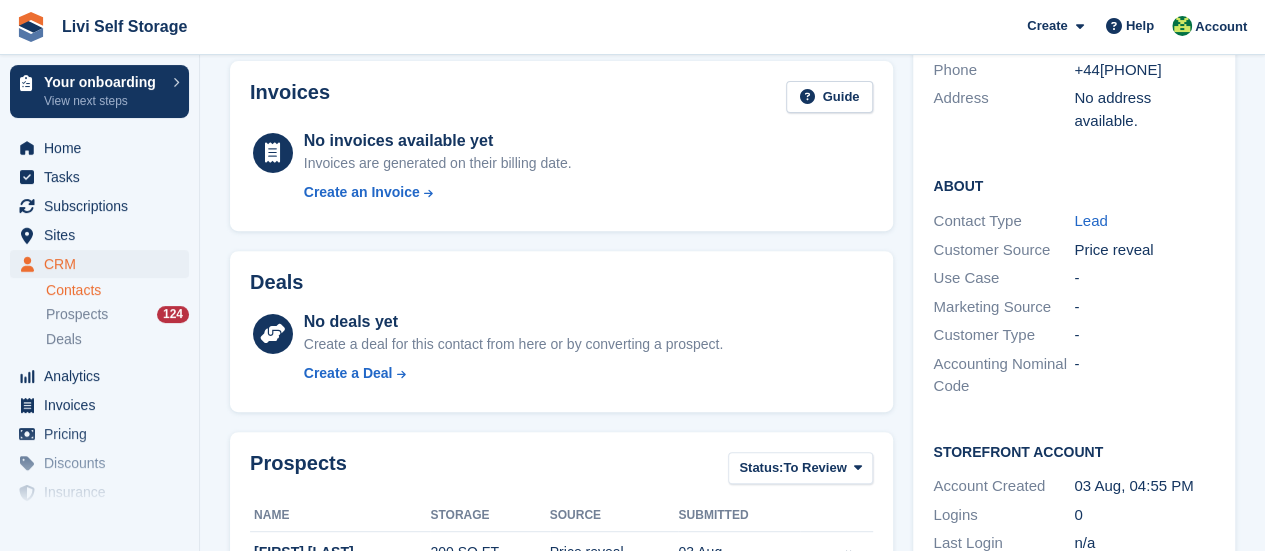 scroll, scrollTop: 300, scrollLeft: 0, axis: vertical 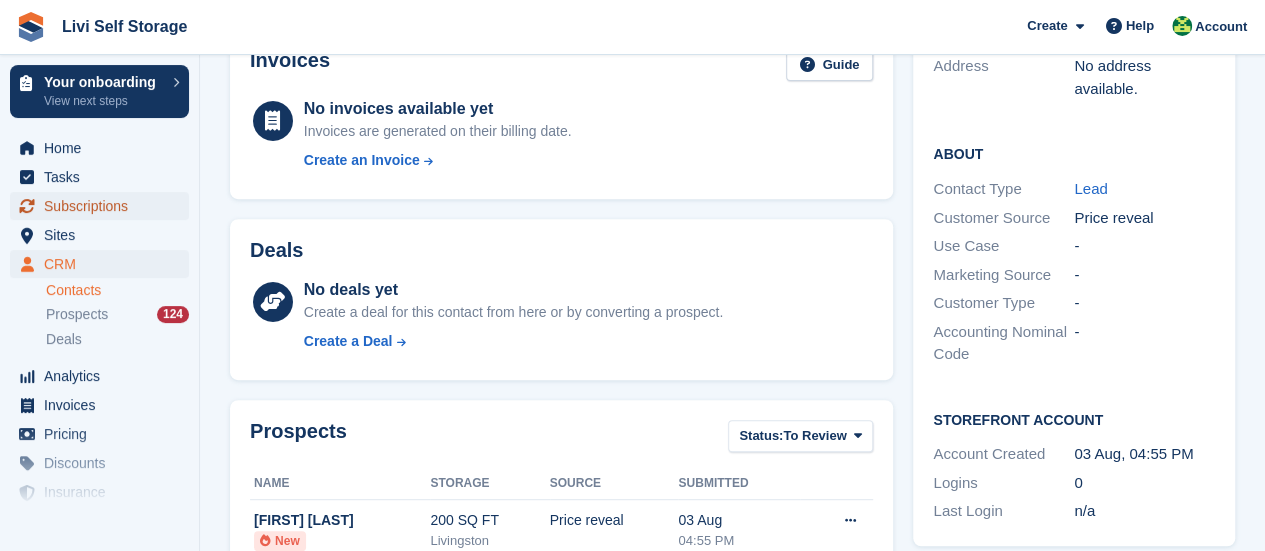 click on "Subscriptions" at bounding box center (104, 206) 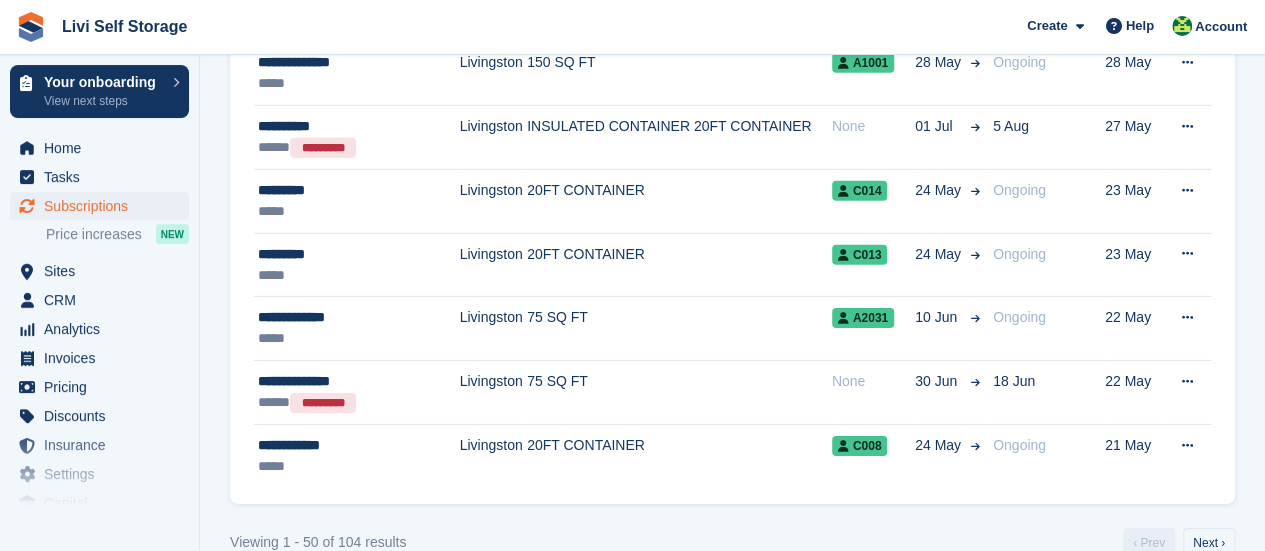 scroll, scrollTop: 3054, scrollLeft: 0, axis: vertical 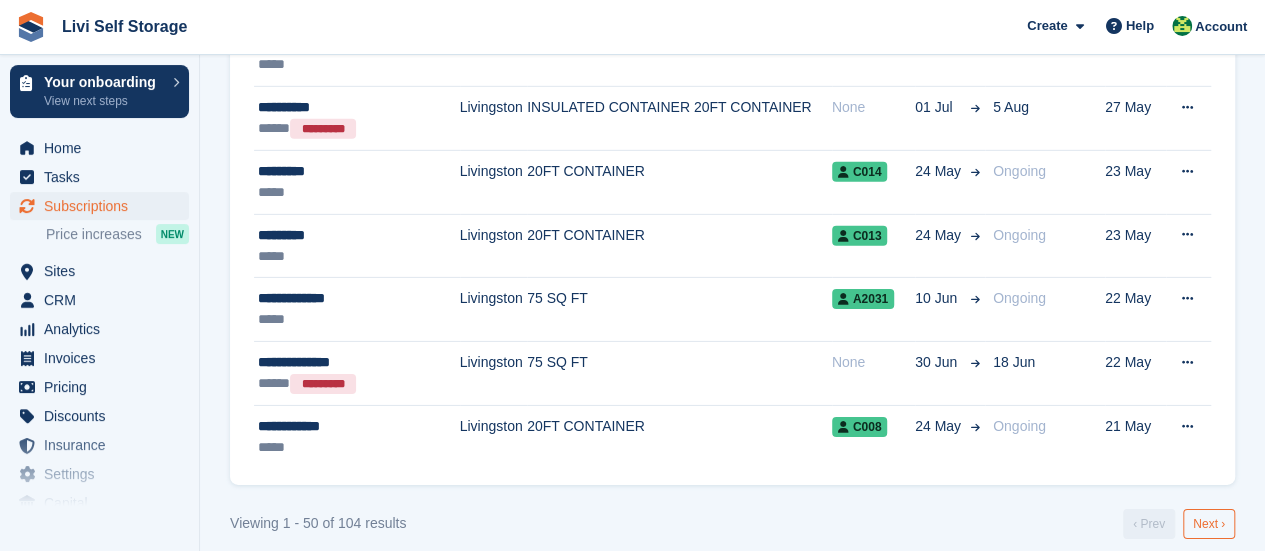 click on "Next ›" at bounding box center [1209, 524] 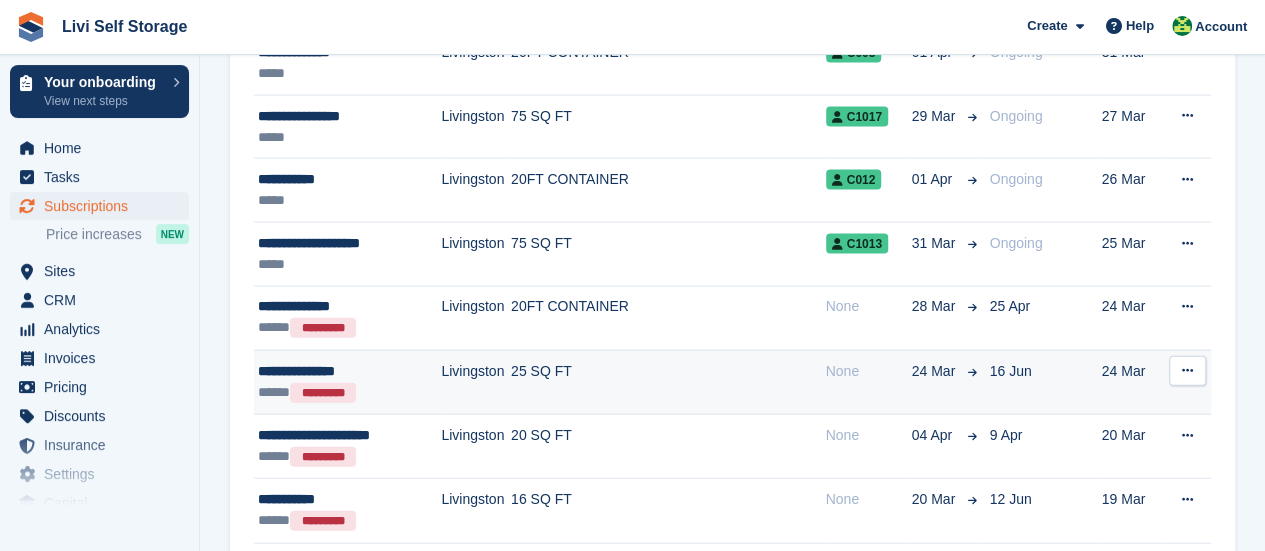 scroll, scrollTop: 2061, scrollLeft: 0, axis: vertical 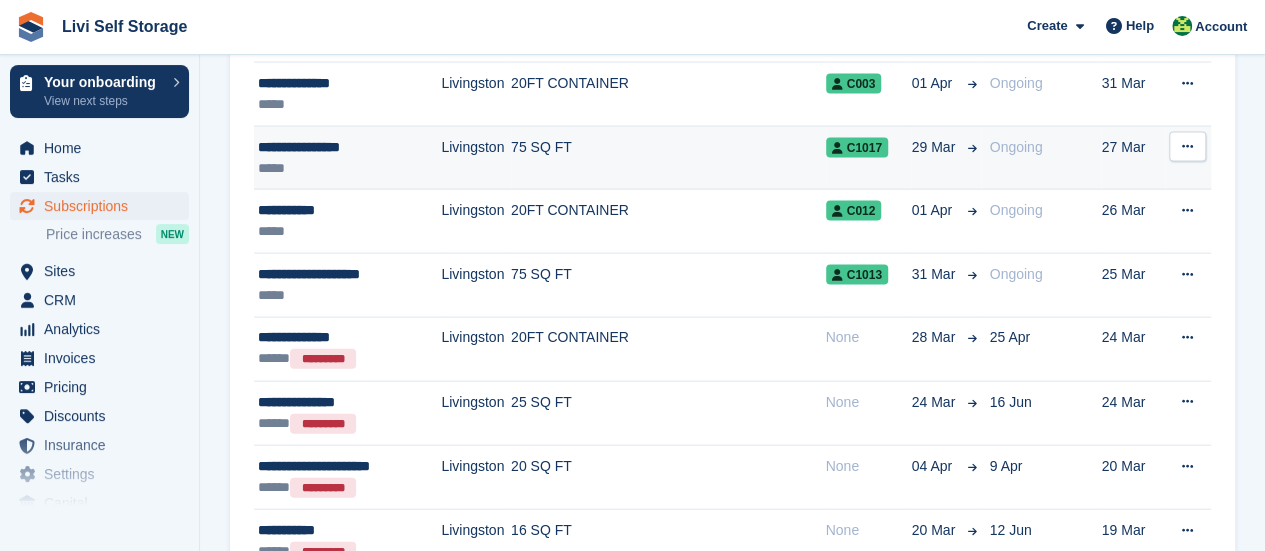 click on "**********" at bounding box center [340, 147] 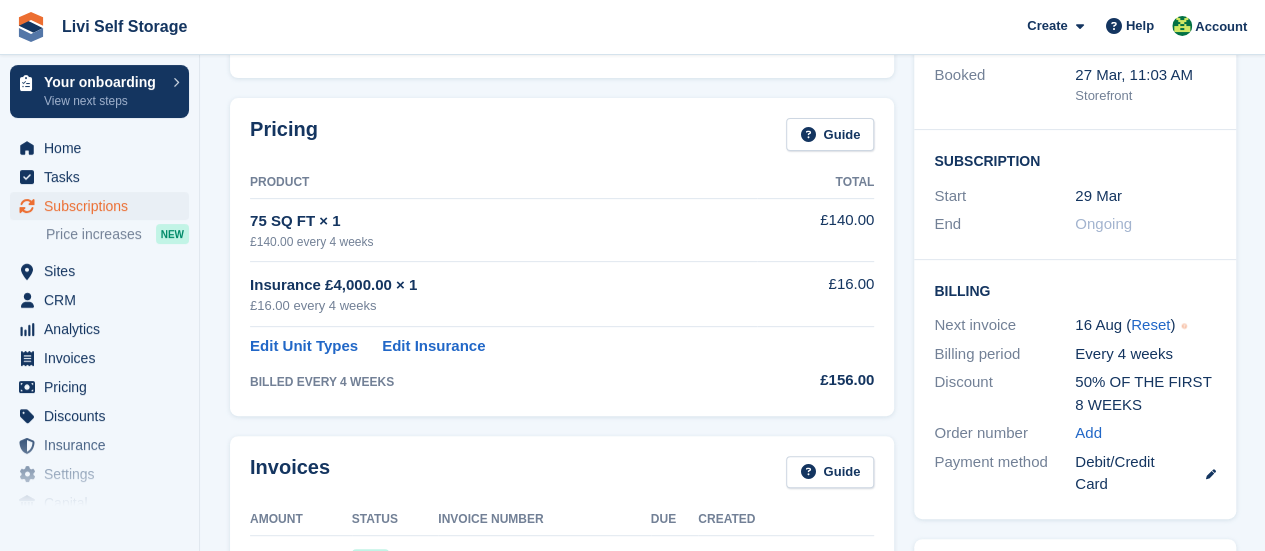 scroll, scrollTop: 300, scrollLeft: 0, axis: vertical 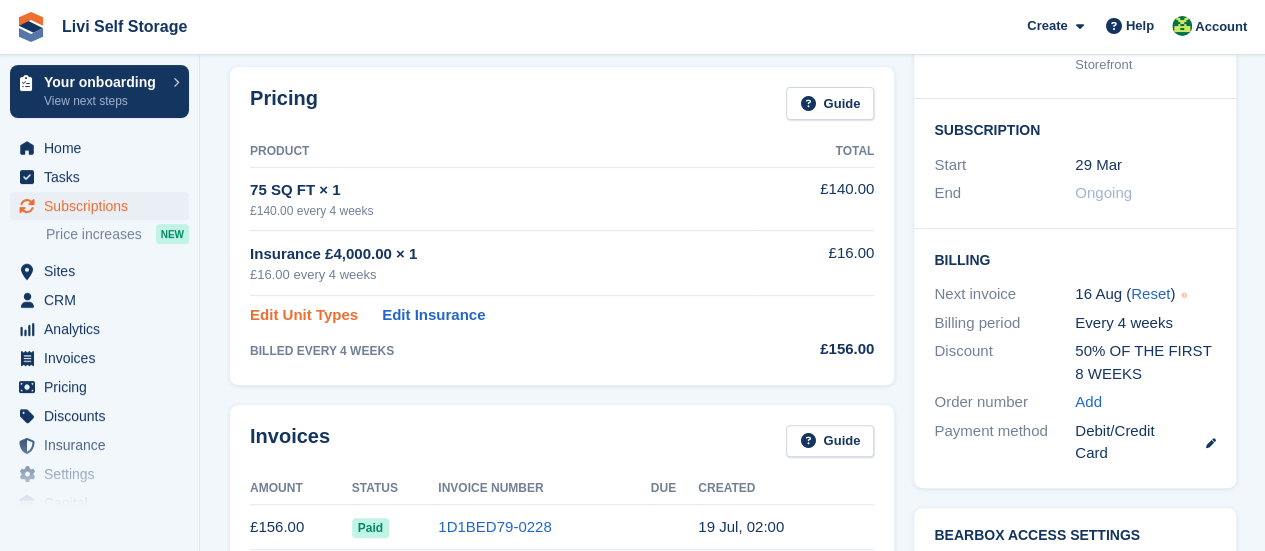 click on "Edit Unit Types" at bounding box center (304, 315) 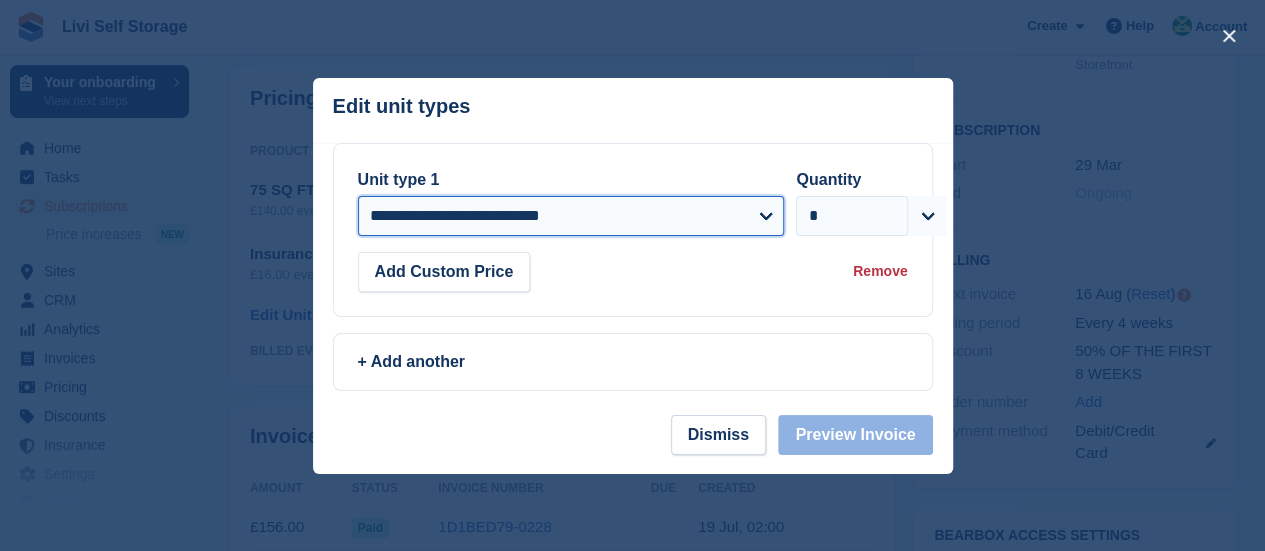 click on "**********" at bounding box center [571, 216] 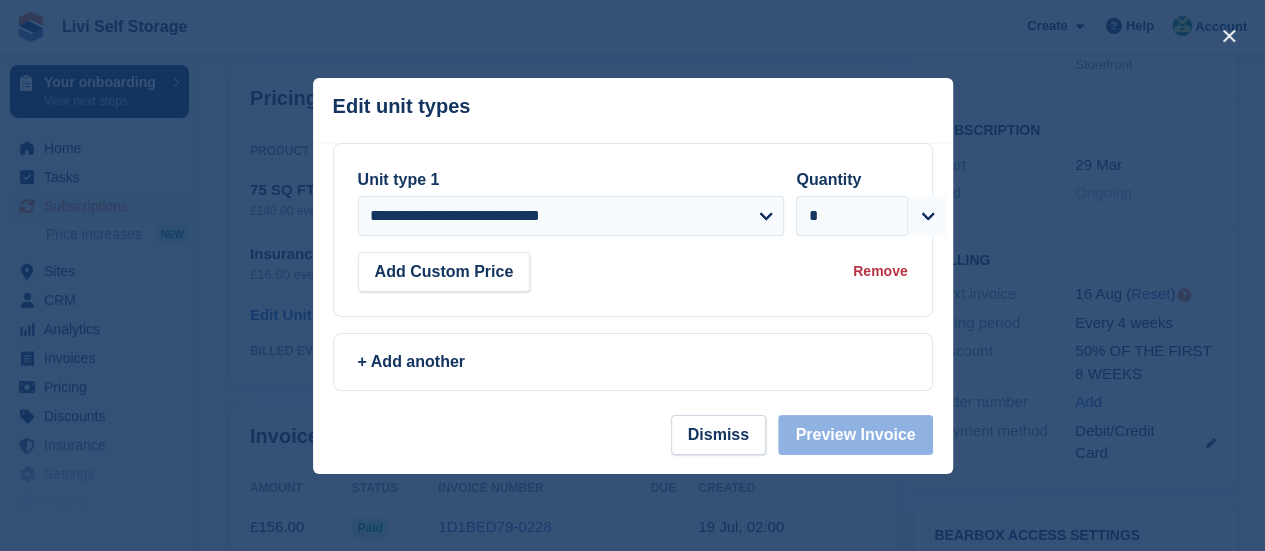 click at bounding box center [632, 275] 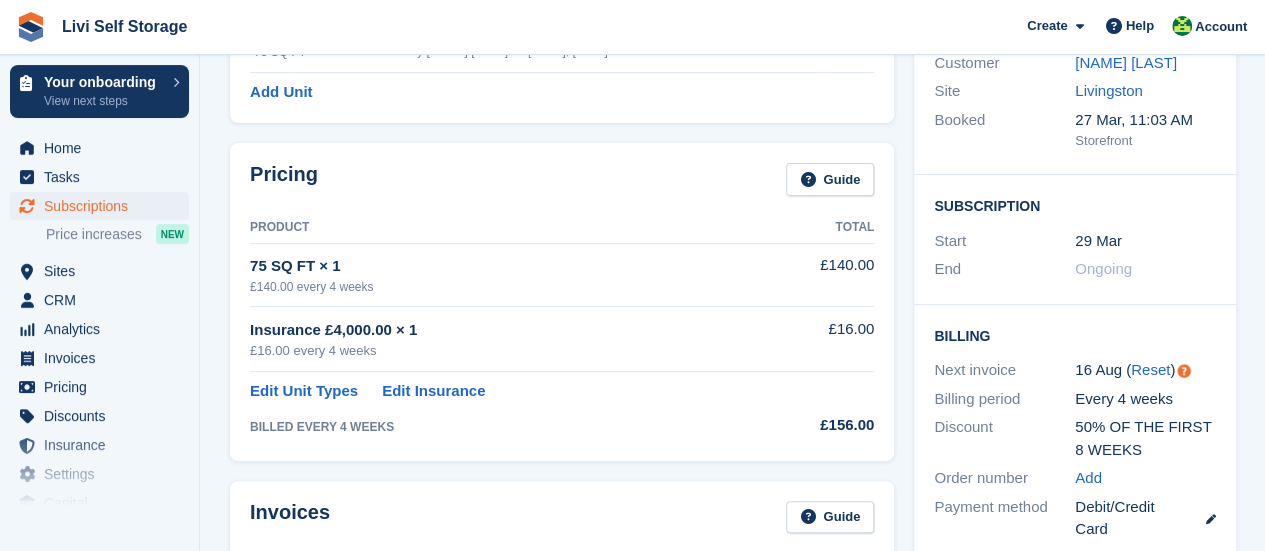 scroll, scrollTop: 200, scrollLeft: 0, axis: vertical 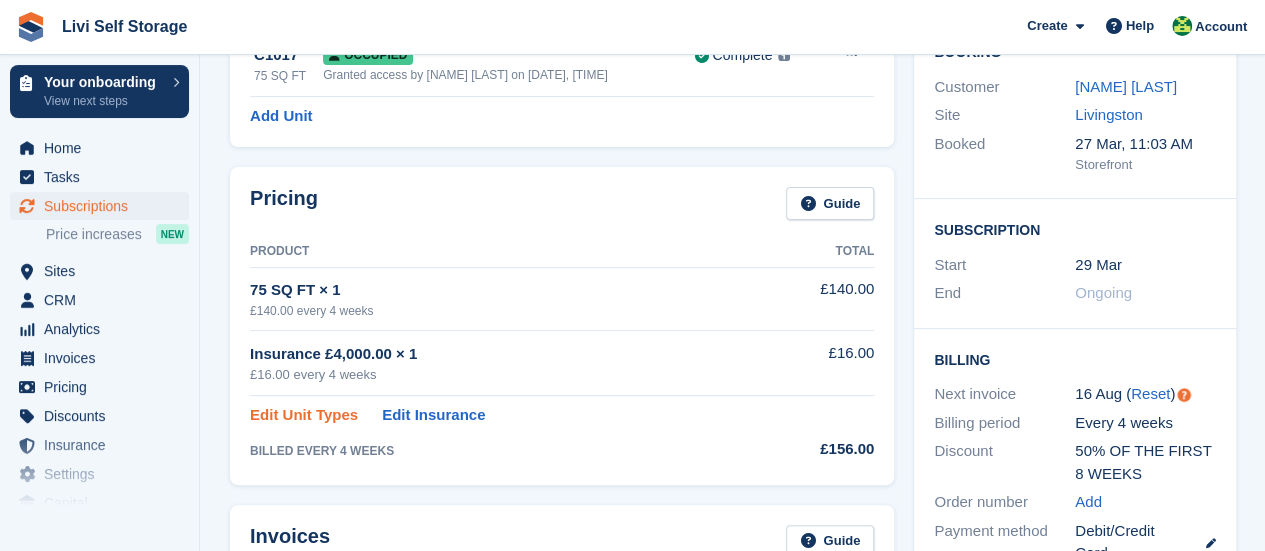 click on "Edit Unit Types" at bounding box center [304, 415] 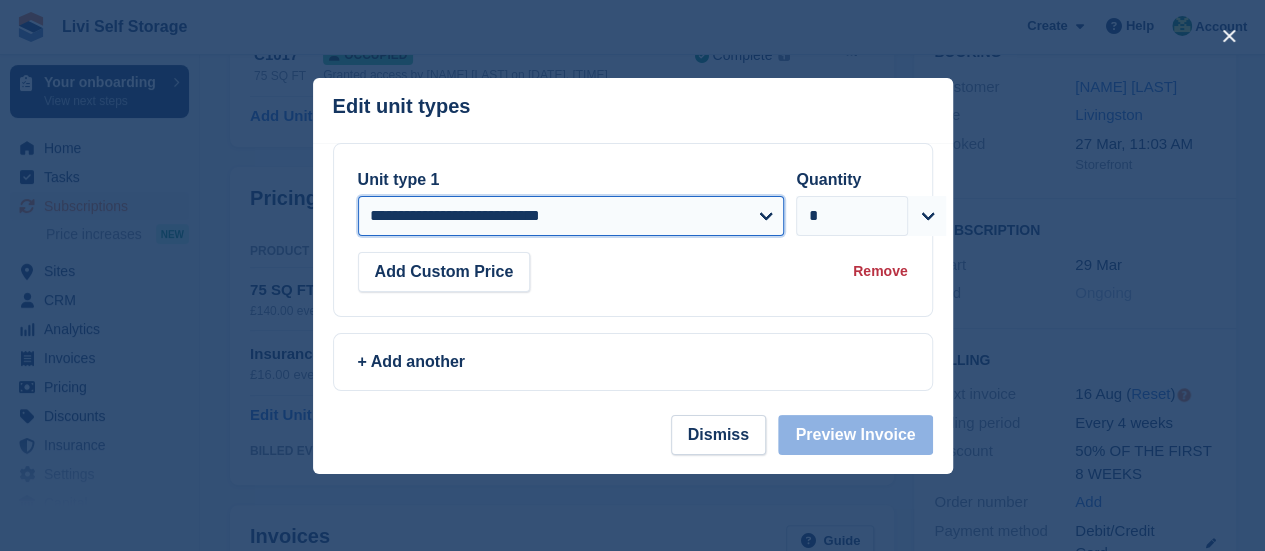 click on "**********" at bounding box center (571, 216) 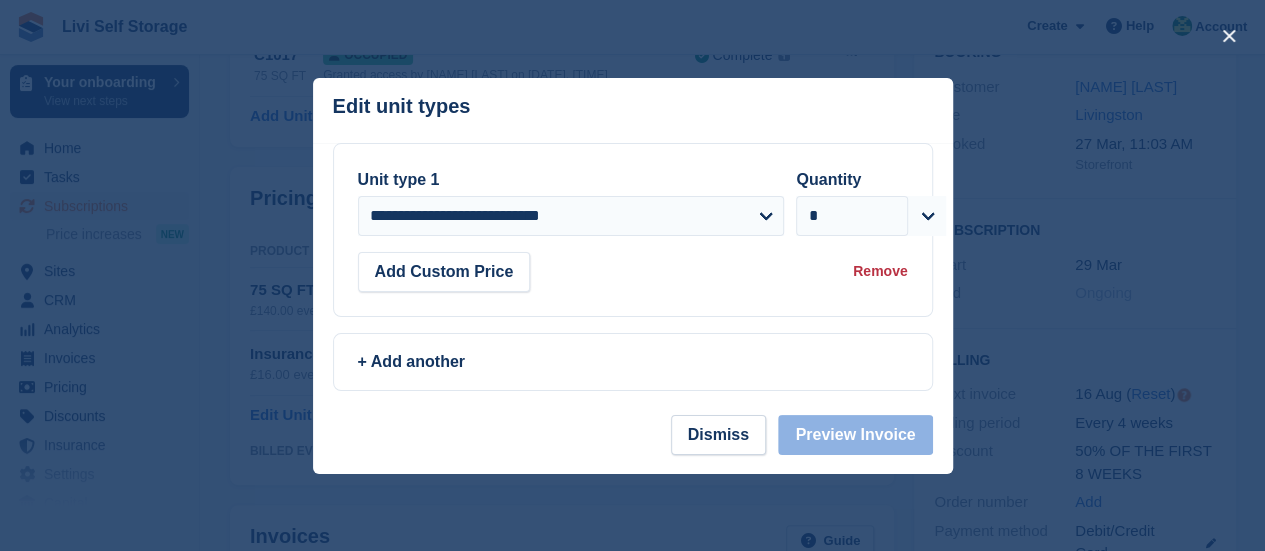 click at bounding box center [632, 275] 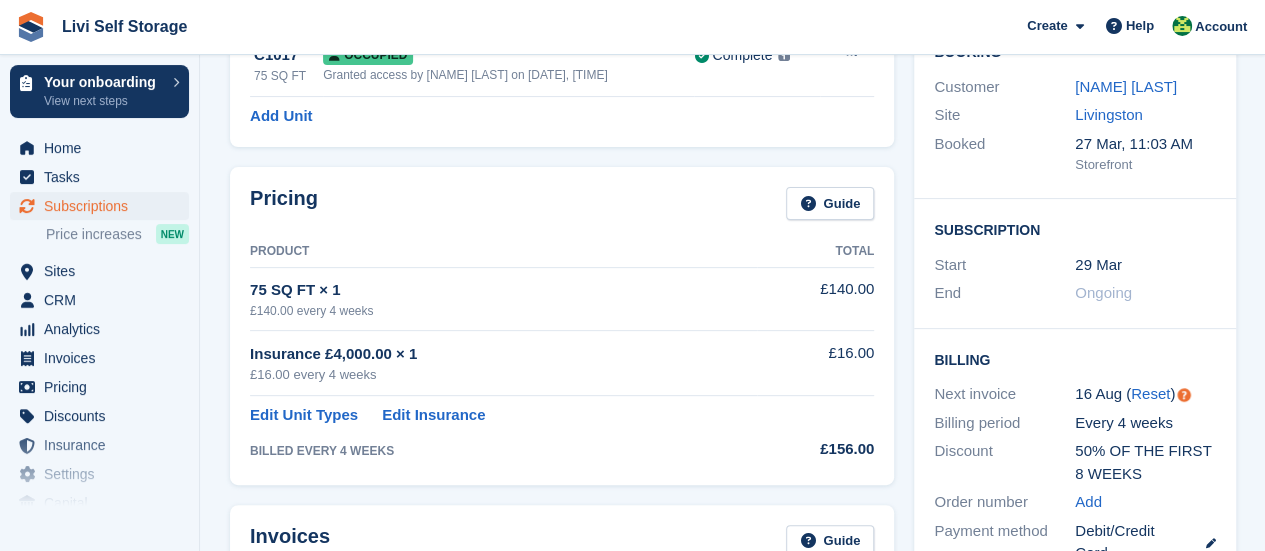 scroll, scrollTop: 100, scrollLeft: 0, axis: vertical 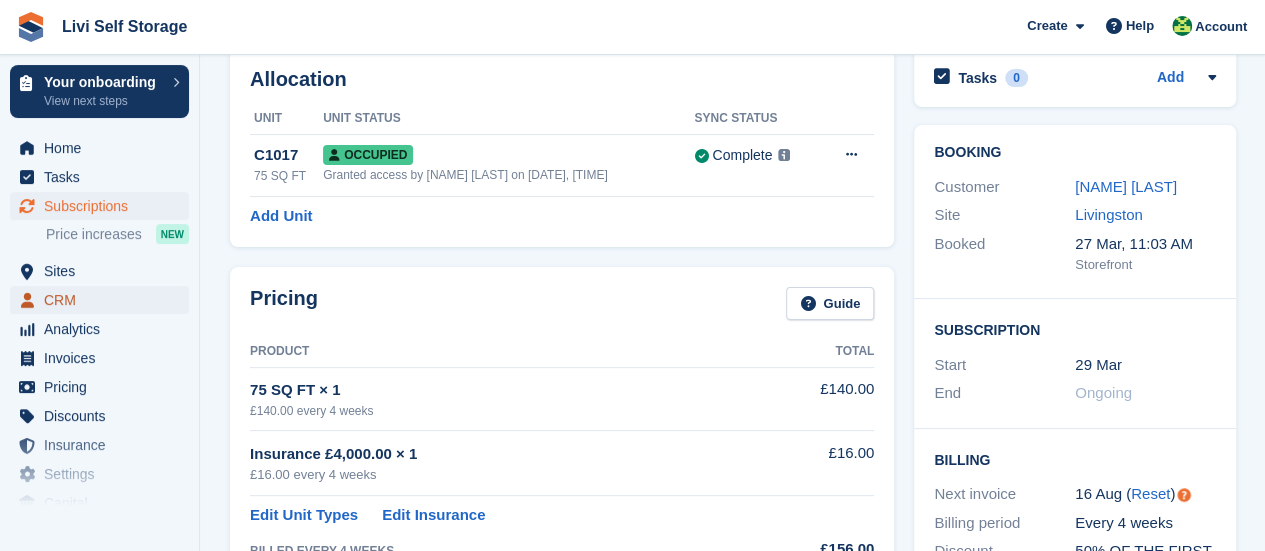 click on "CRM" at bounding box center (104, 300) 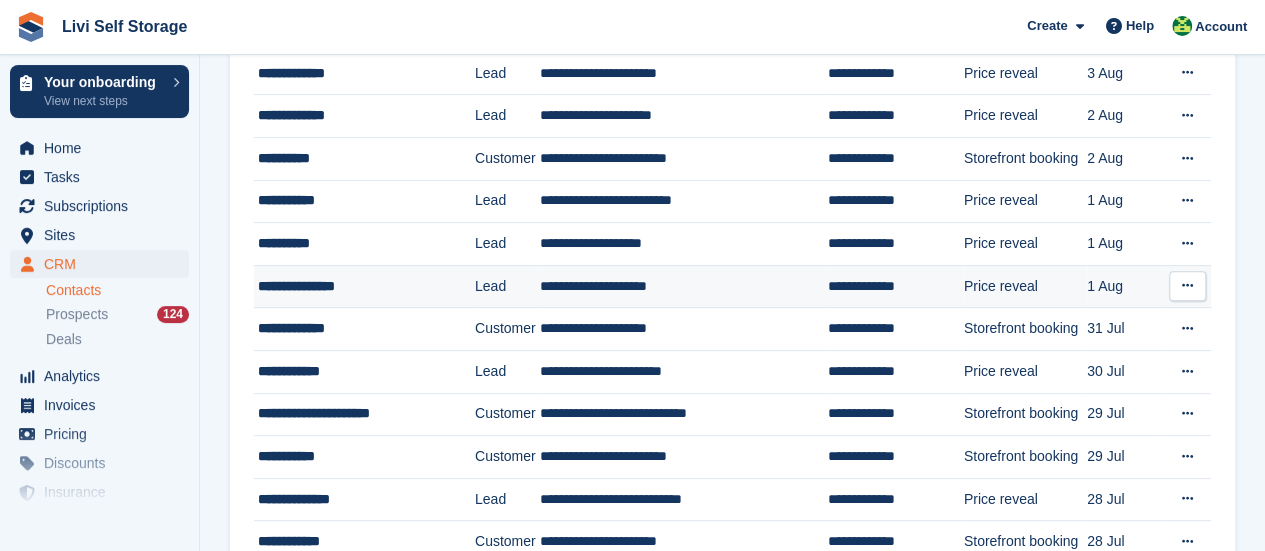 scroll, scrollTop: 219, scrollLeft: 0, axis: vertical 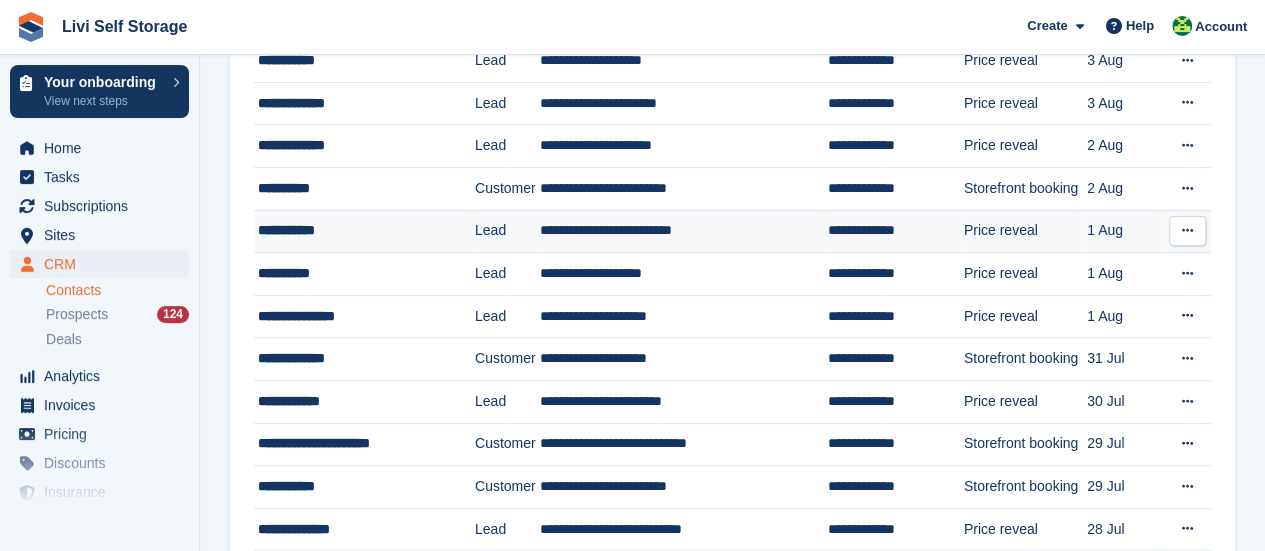 click on "**********" at bounding box center [358, 230] 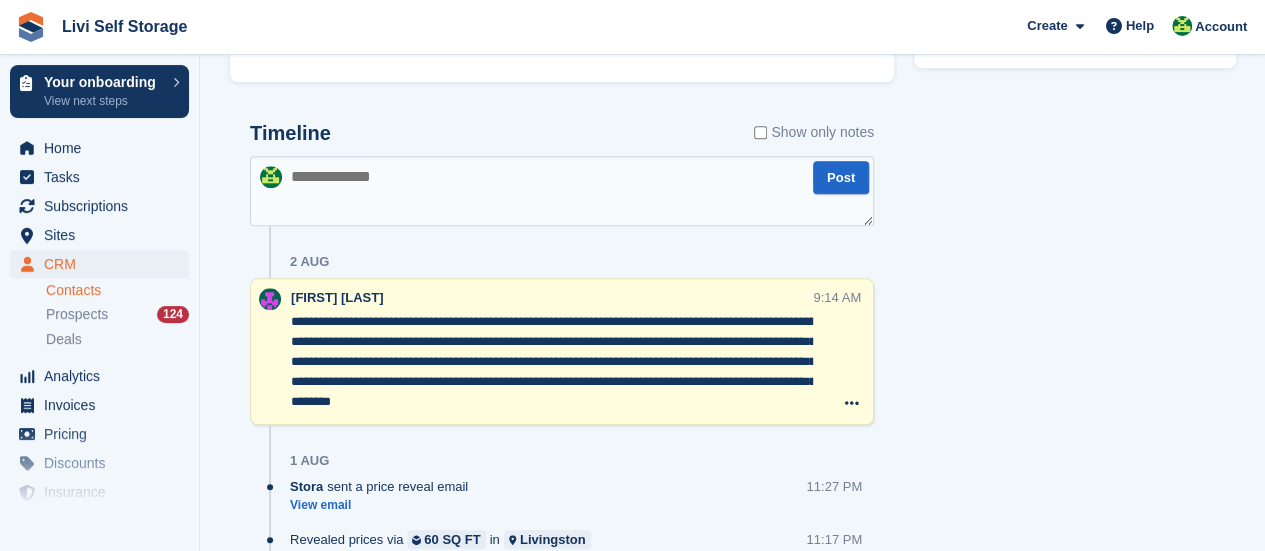 scroll, scrollTop: 600, scrollLeft: 0, axis: vertical 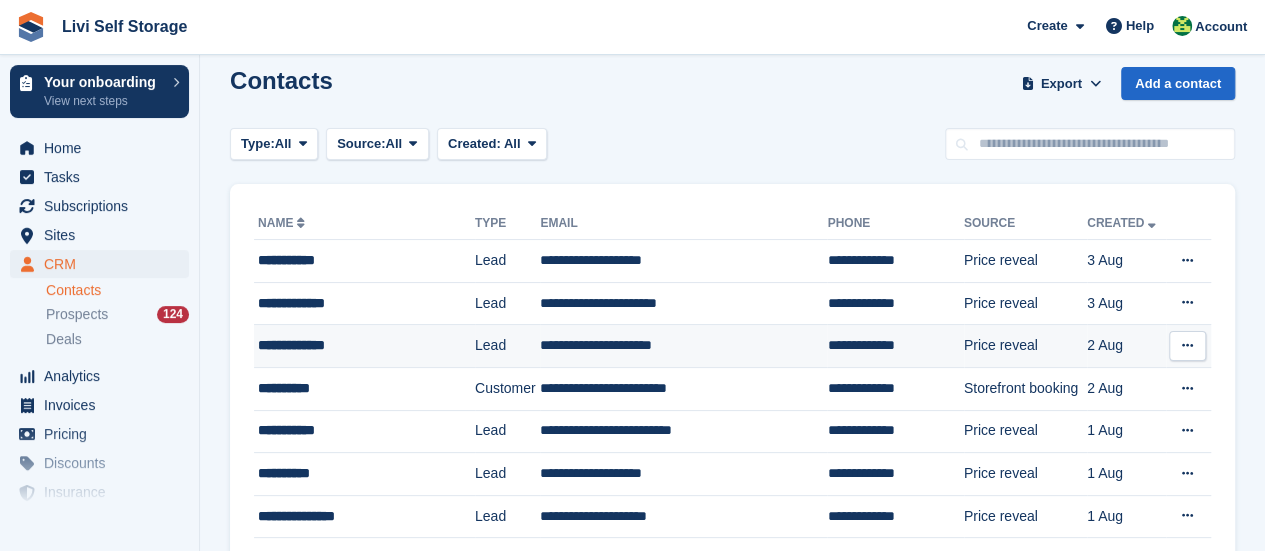 click on "**********" at bounding box center [358, 345] 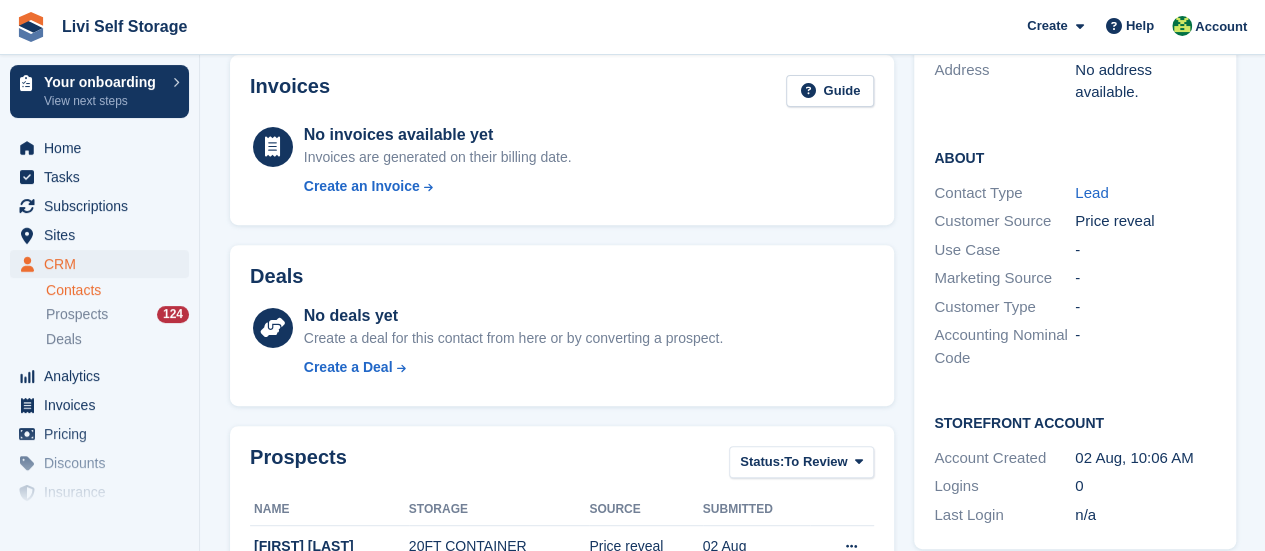 scroll, scrollTop: 0, scrollLeft: 0, axis: both 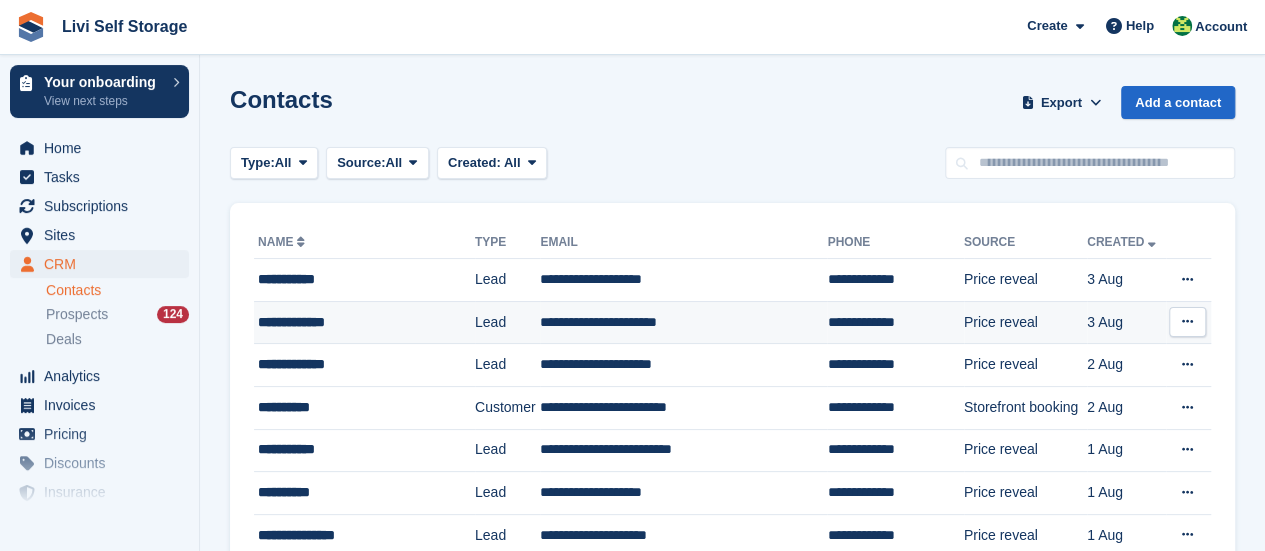 click on "**********" at bounding box center [358, 322] 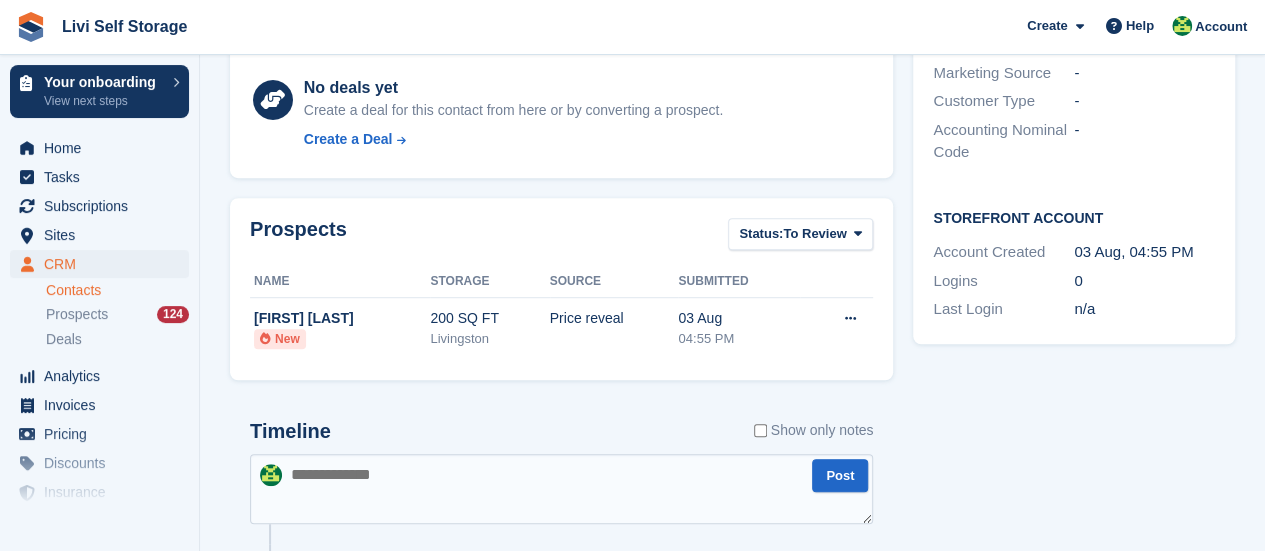 scroll, scrollTop: 700, scrollLeft: 0, axis: vertical 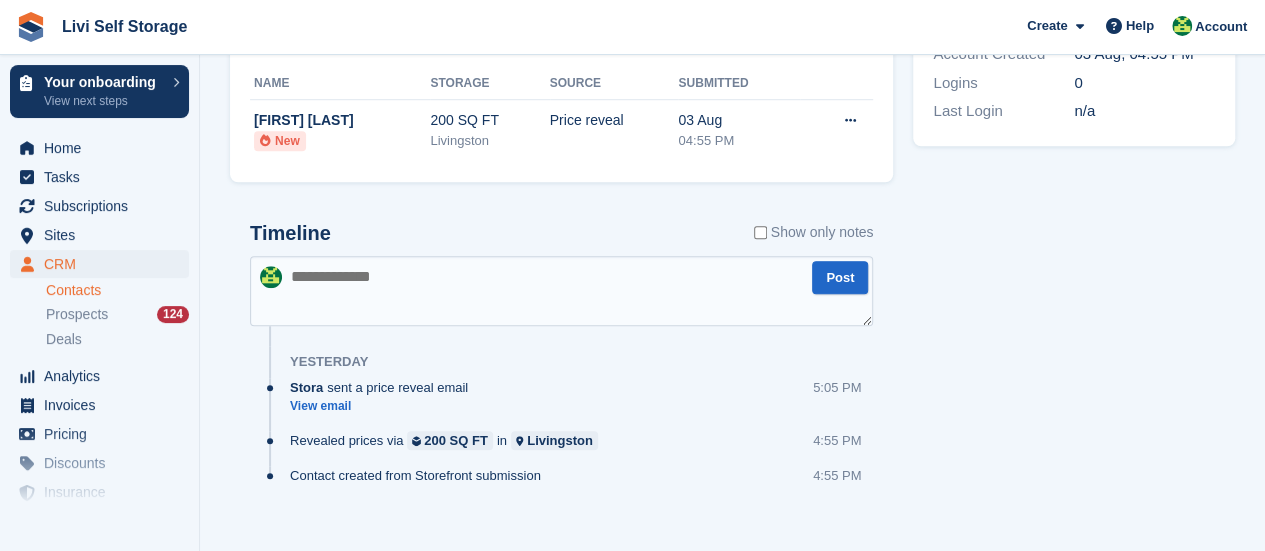 paste on "**********" 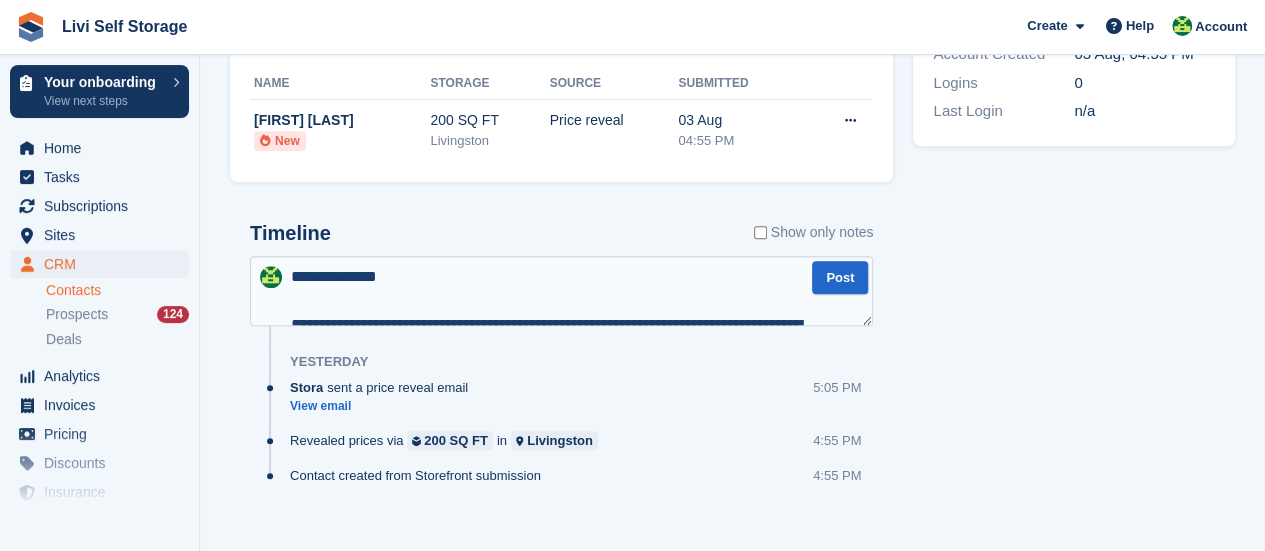 scroll, scrollTop: 514, scrollLeft: 0, axis: vertical 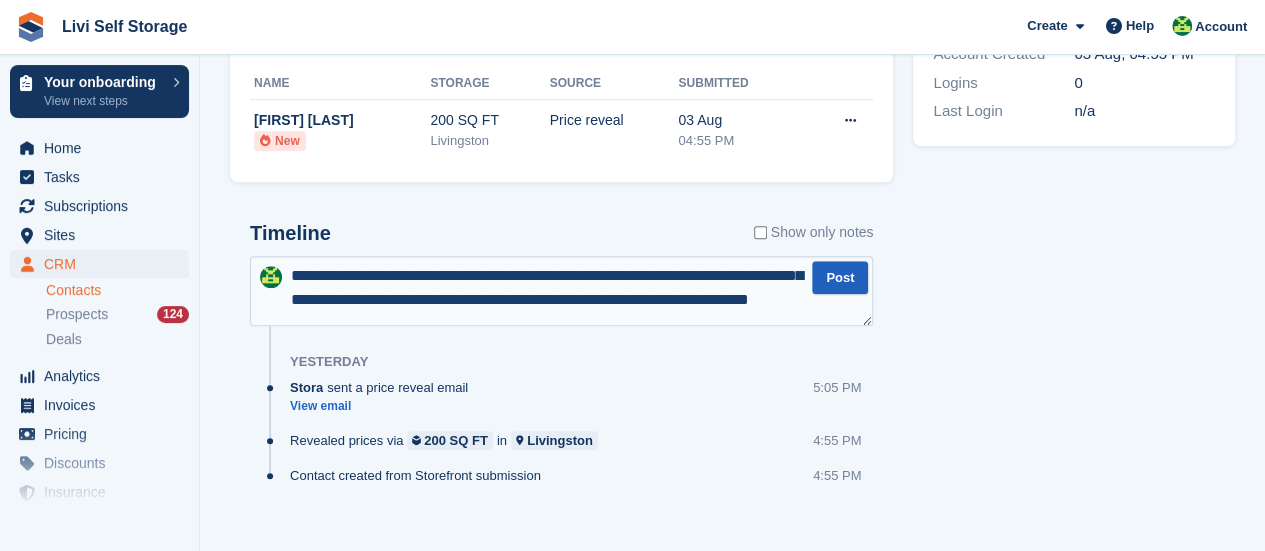 type on "**********" 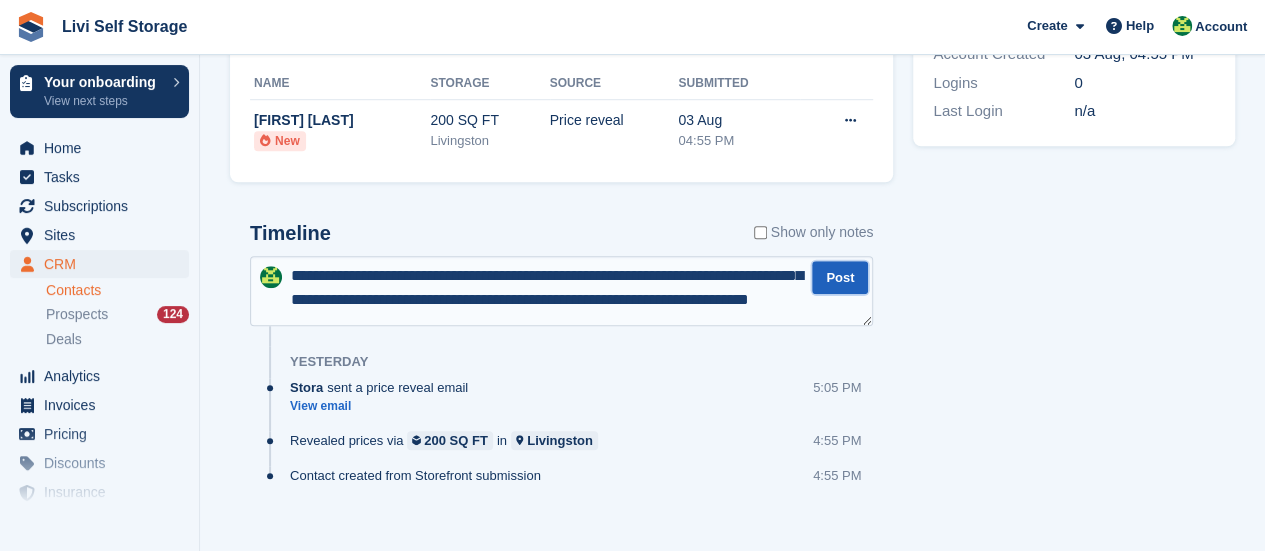 click on "Post" at bounding box center (840, 277) 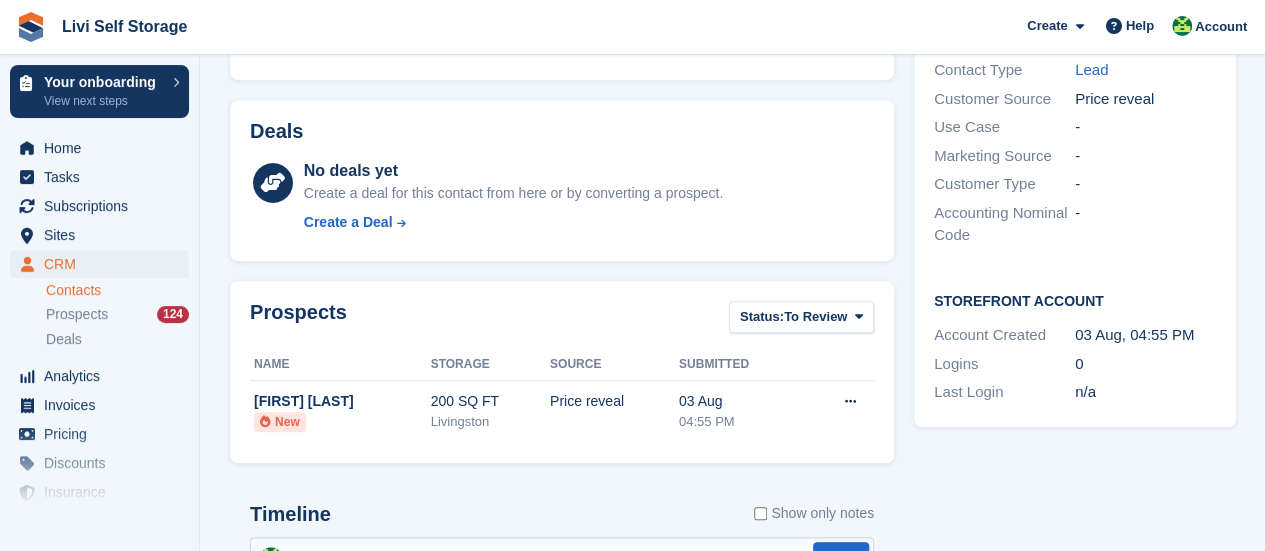 scroll, scrollTop: 719, scrollLeft: 0, axis: vertical 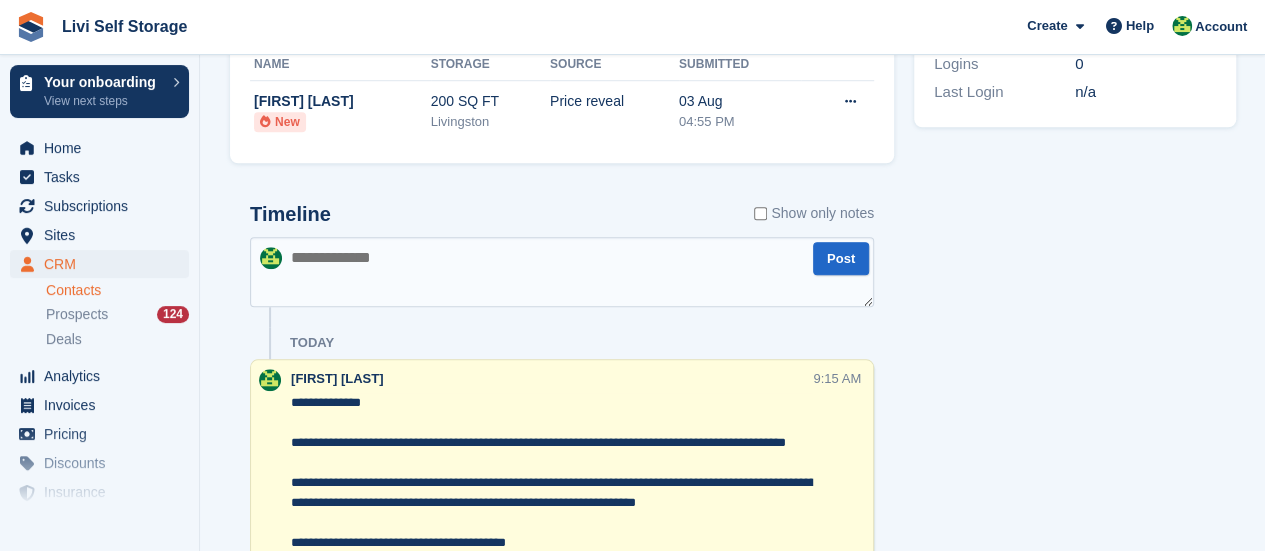 click at bounding box center (562, 272) 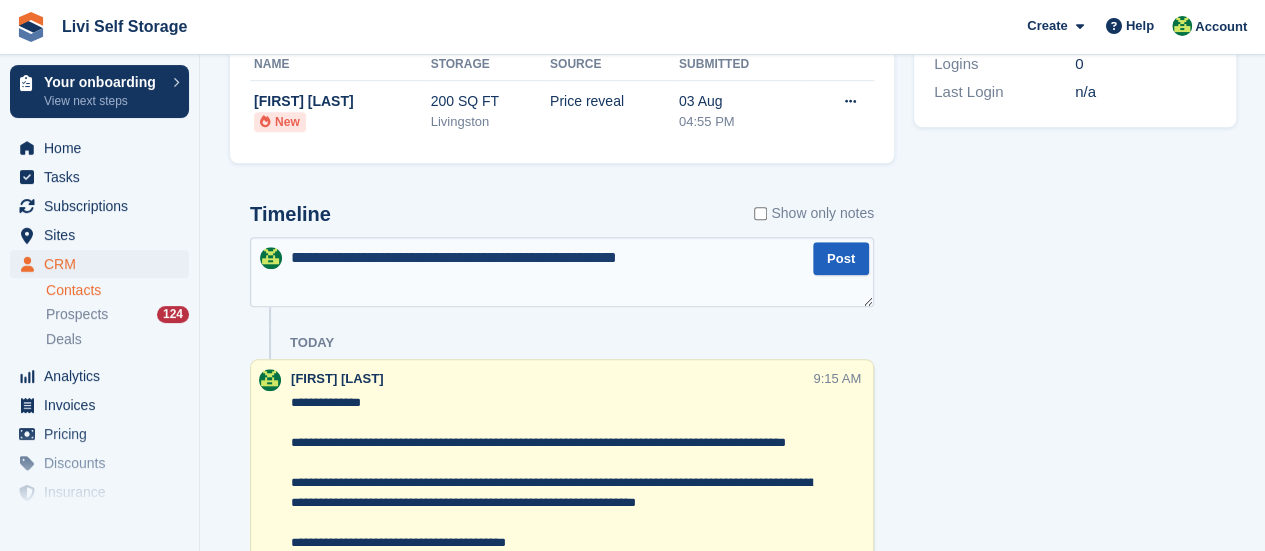 type on "**********" 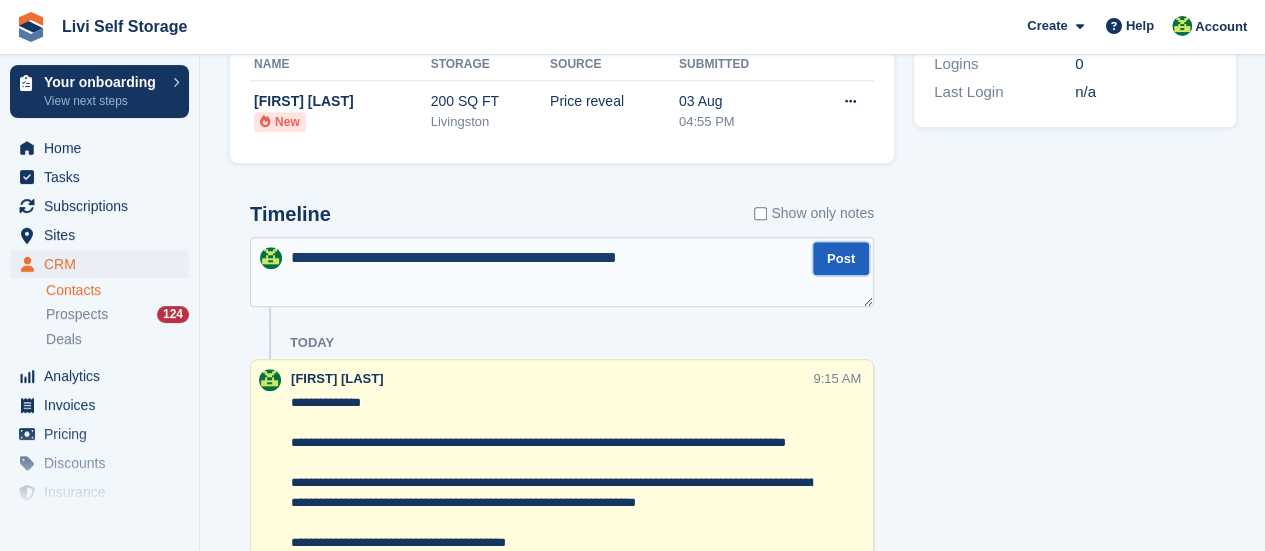 click on "Post" at bounding box center [841, 258] 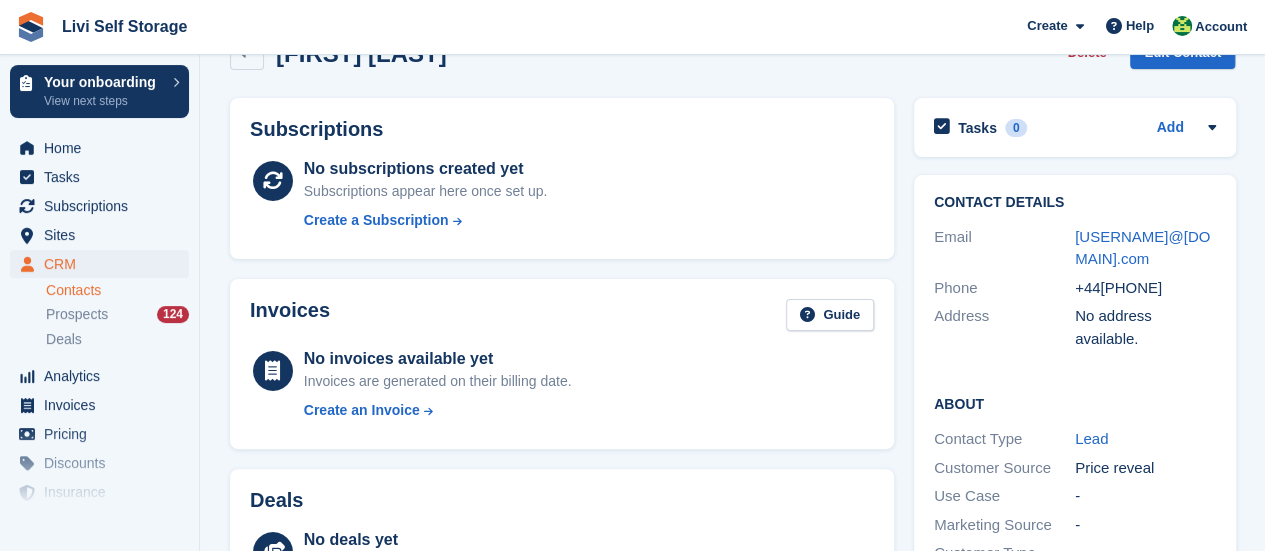 scroll, scrollTop: 19, scrollLeft: 0, axis: vertical 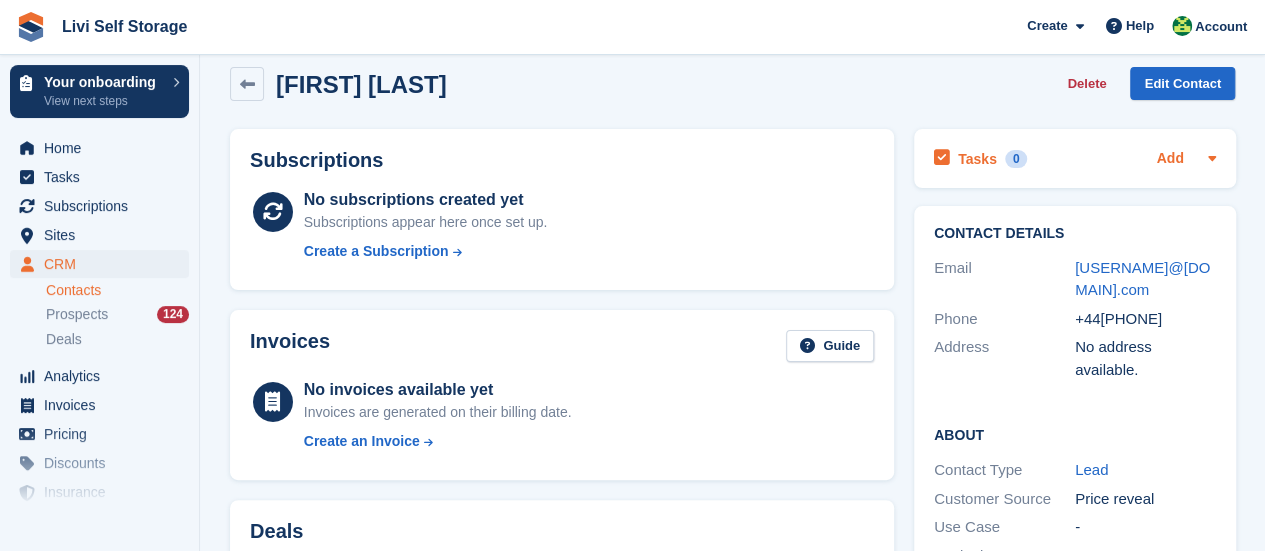 click on "Add" at bounding box center [1169, 159] 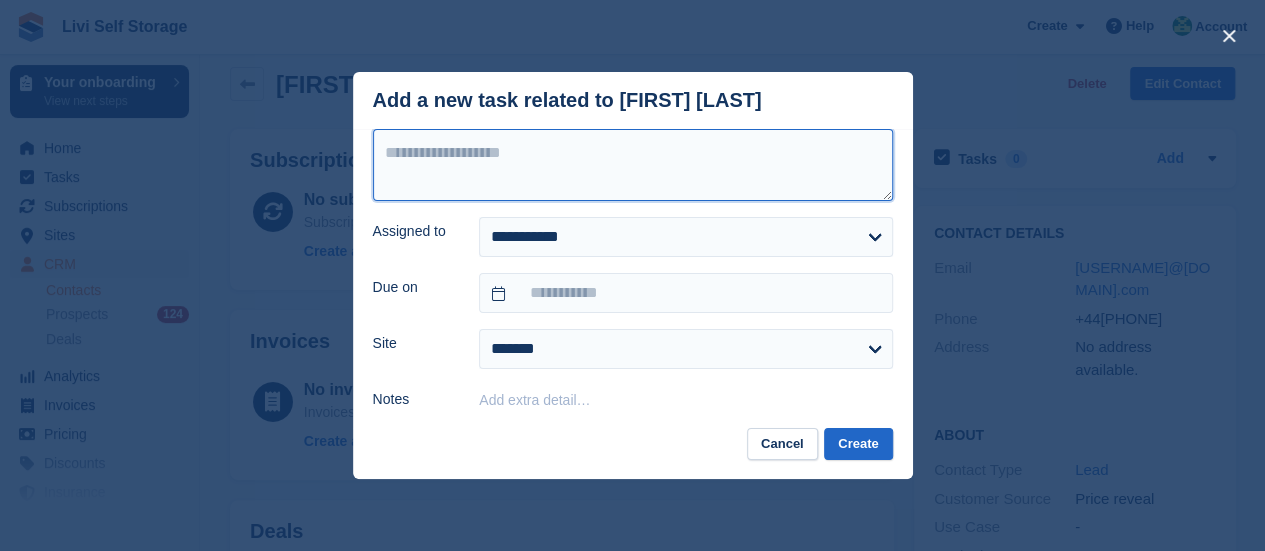 click at bounding box center [633, 165] 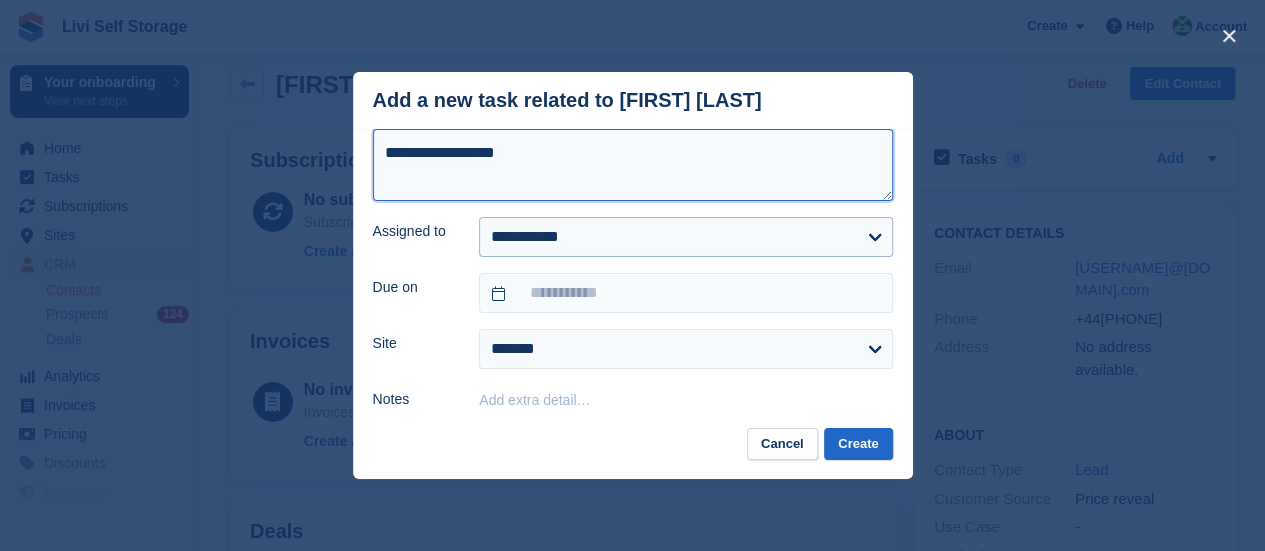 type on "**********" 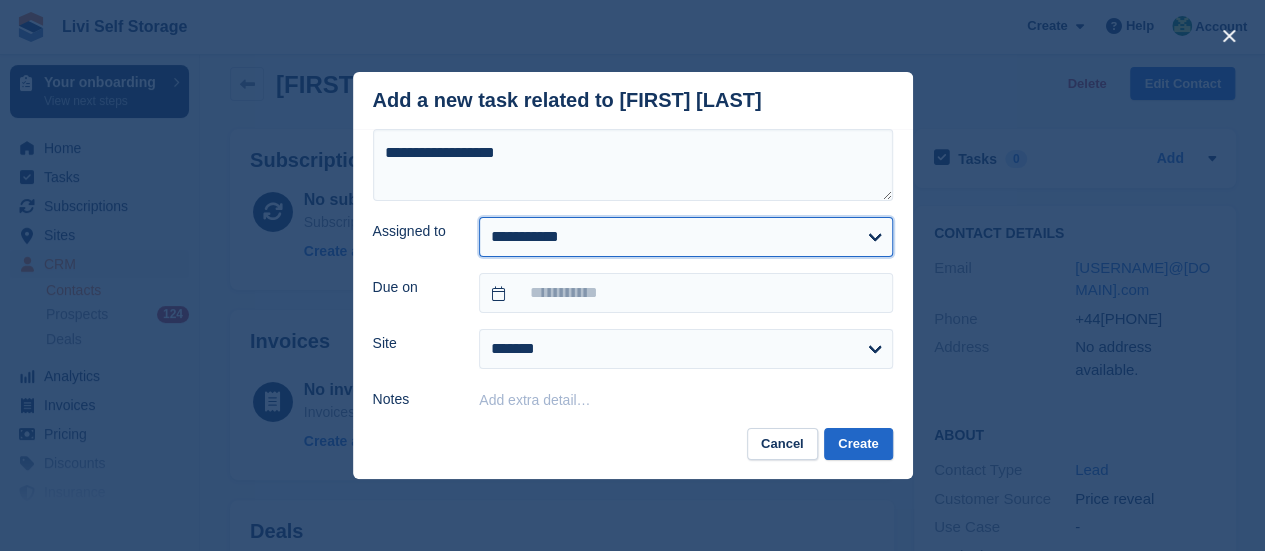 click on "**********" at bounding box center (685, 237) 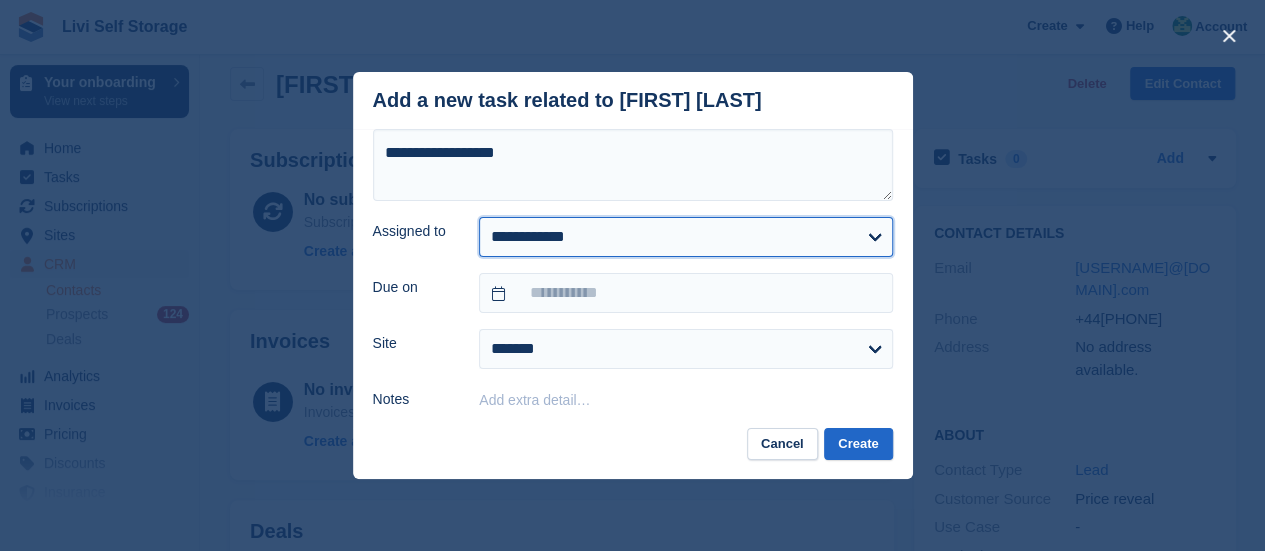 click on "**********" at bounding box center [685, 237] 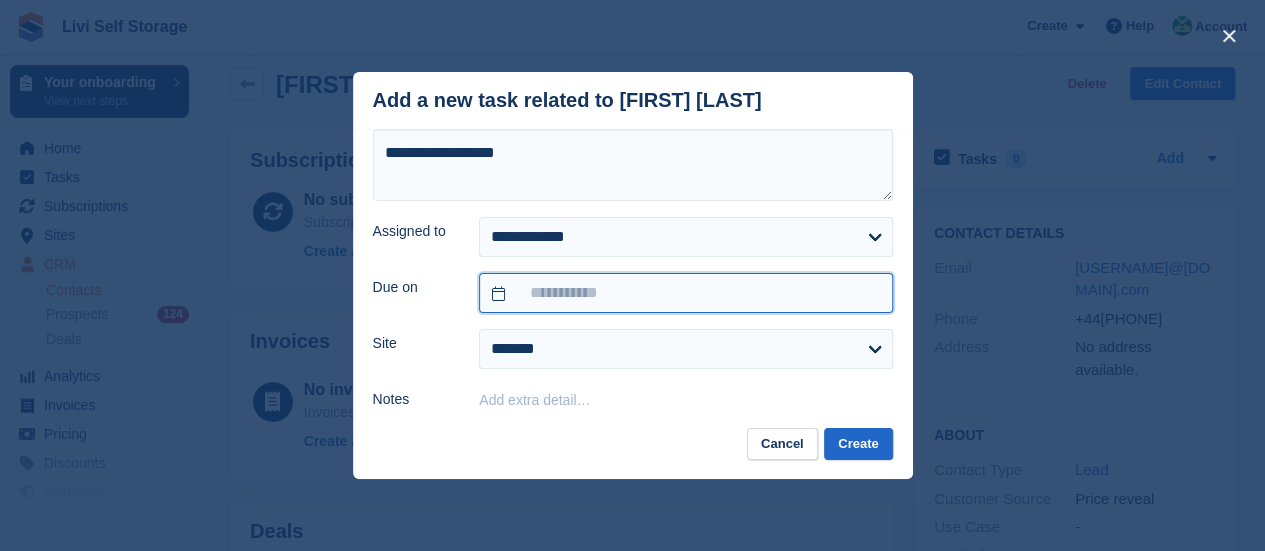 click at bounding box center (685, 293) 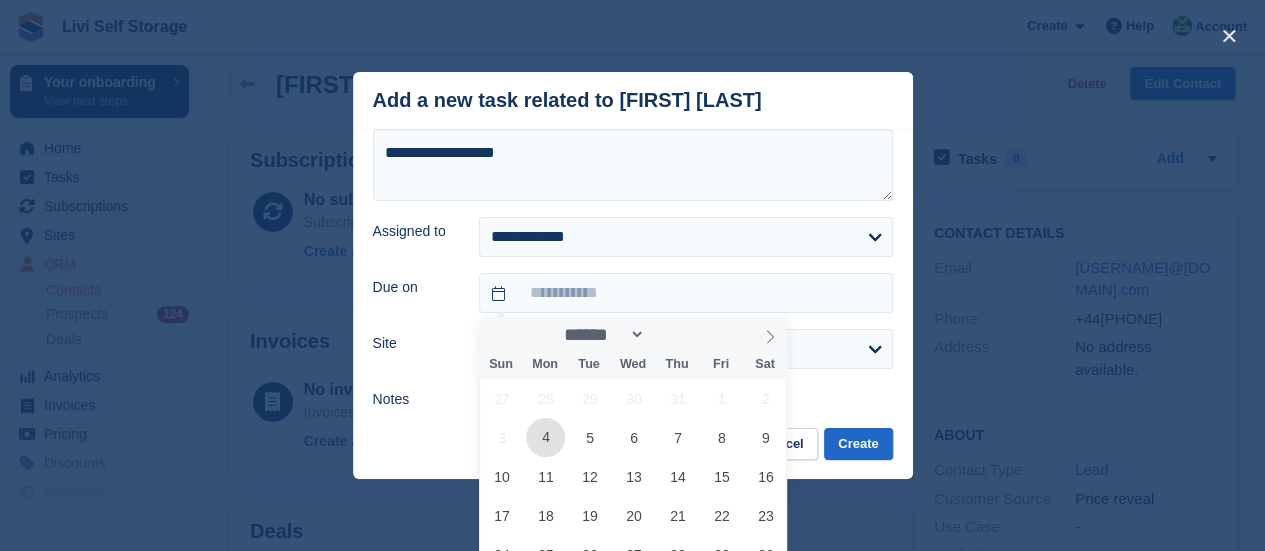 click on "4" at bounding box center [545, 437] 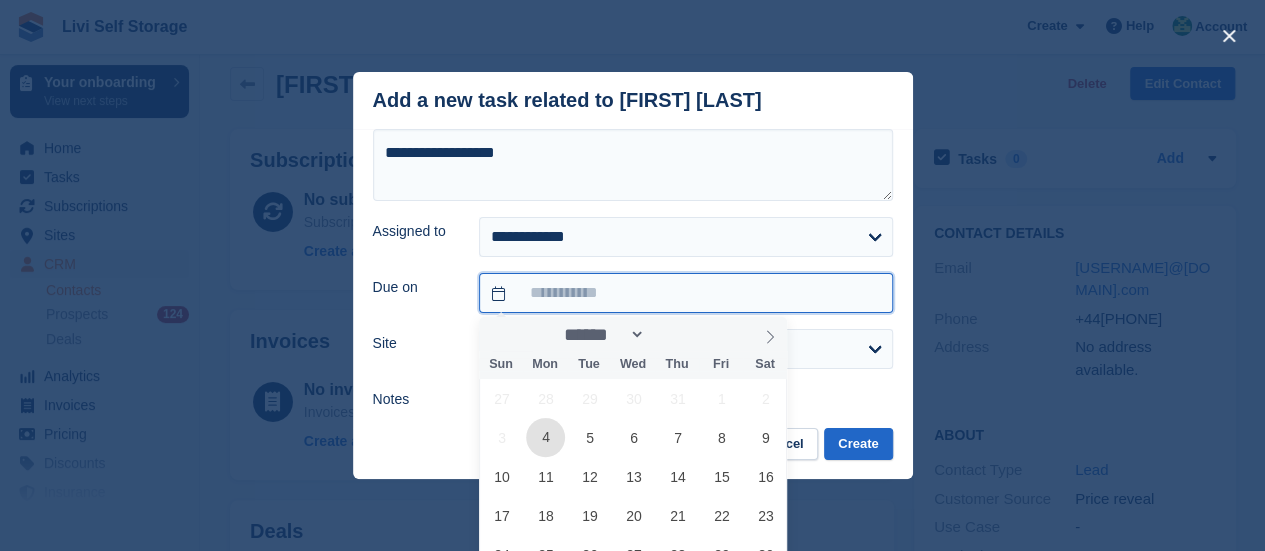 type on "**********" 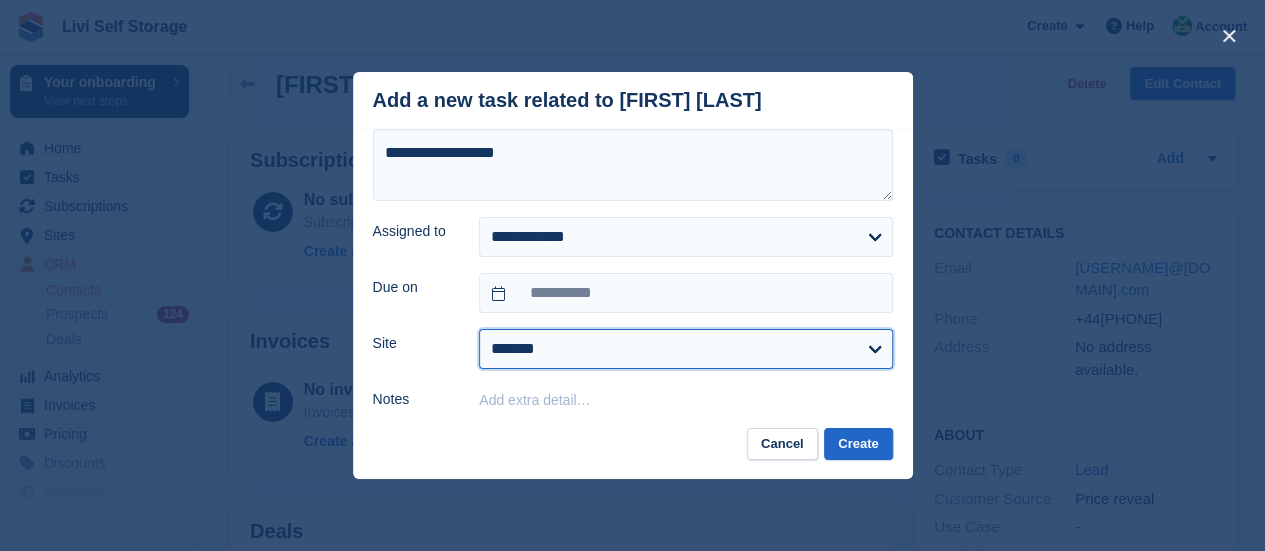 click on "**********" at bounding box center [685, 349] 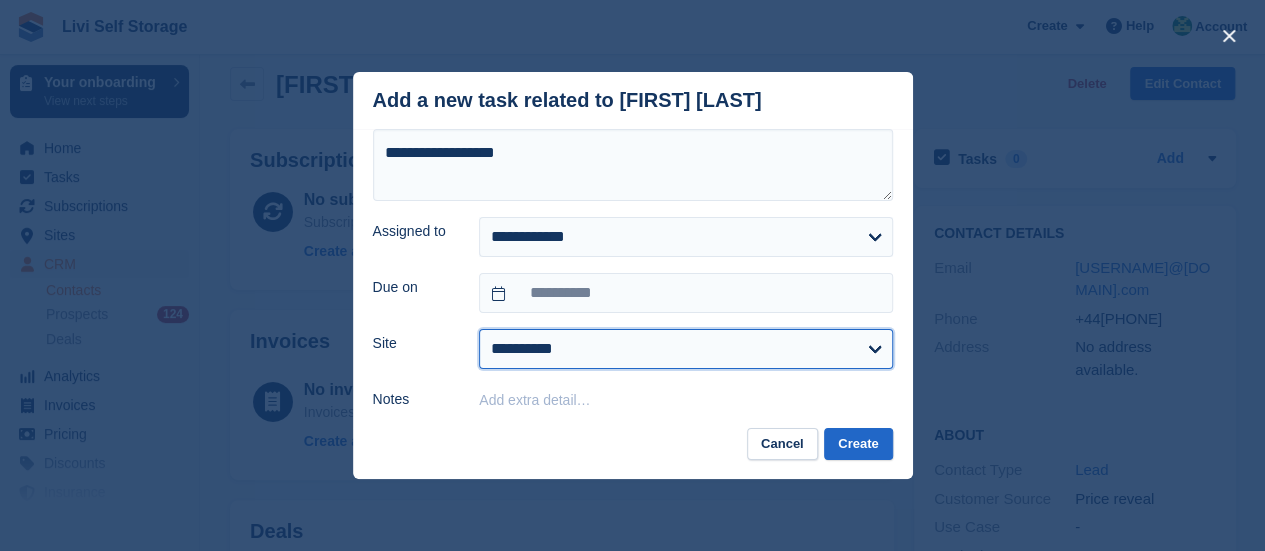 click on "**********" at bounding box center (685, 349) 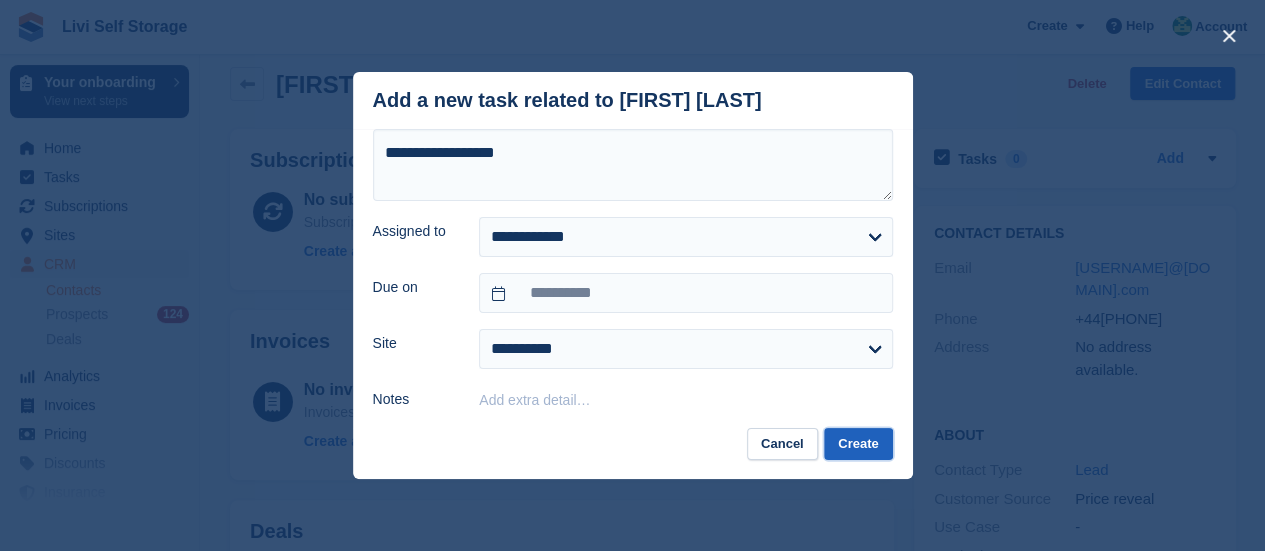 click on "Create" at bounding box center (858, 444) 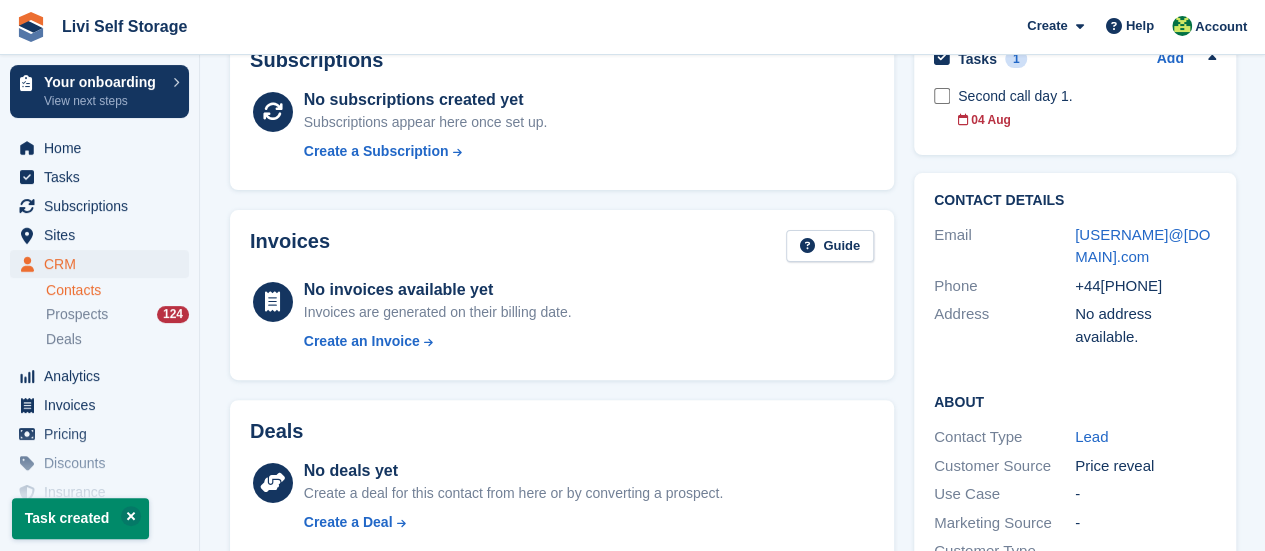 scroll, scrollTop: 19, scrollLeft: 0, axis: vertical 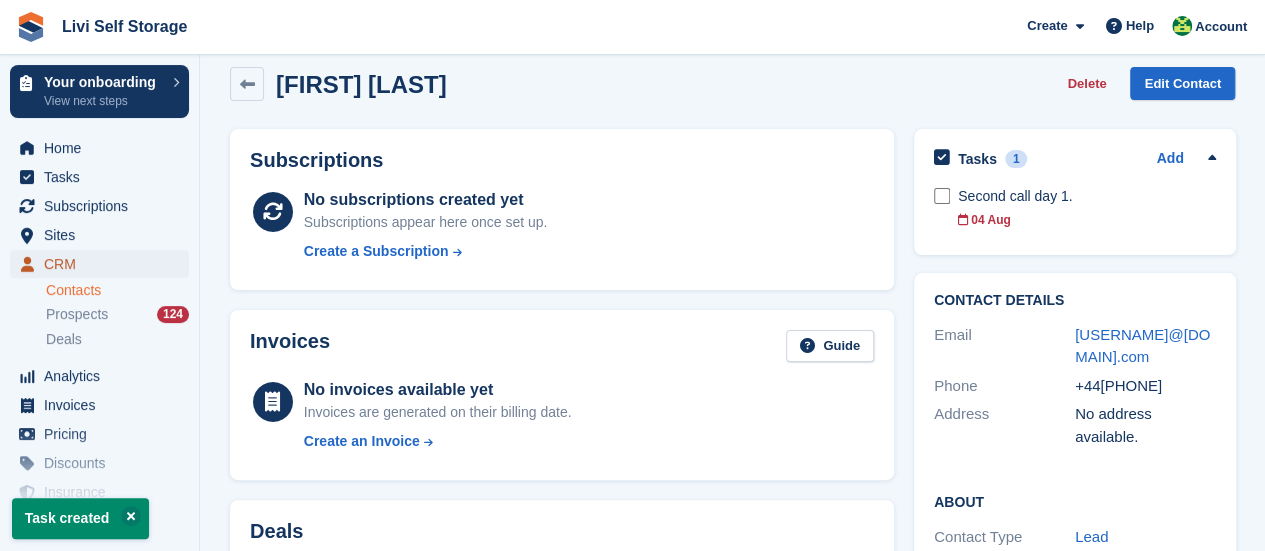 click on "CRM" at bounding box center [104, 264] 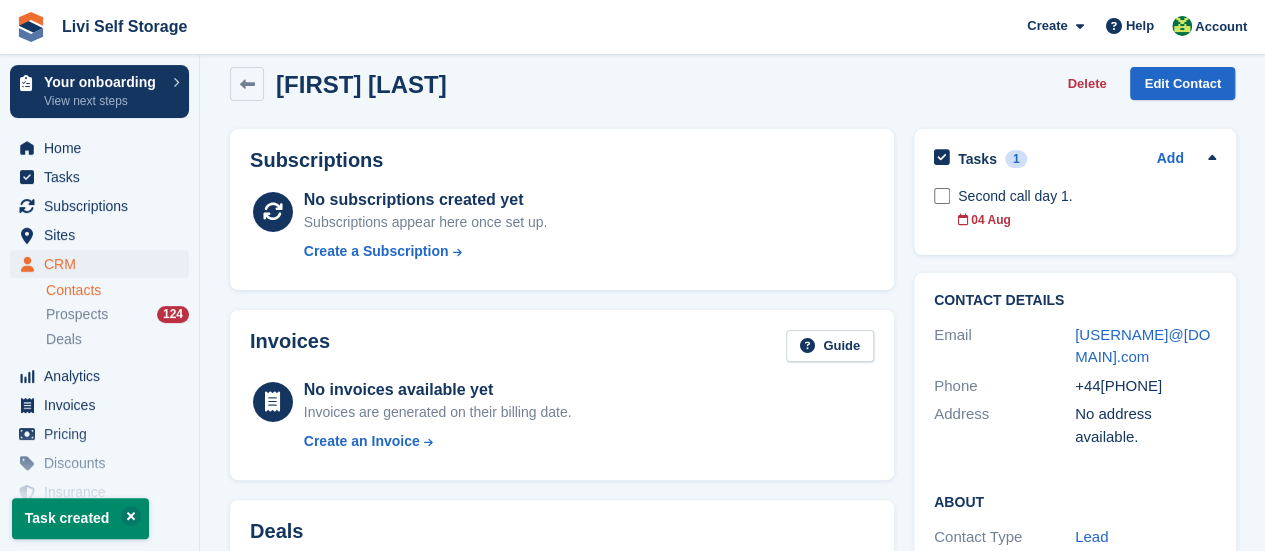 scroll, scrollTop: 0, scrollLeft: 0, axis: both 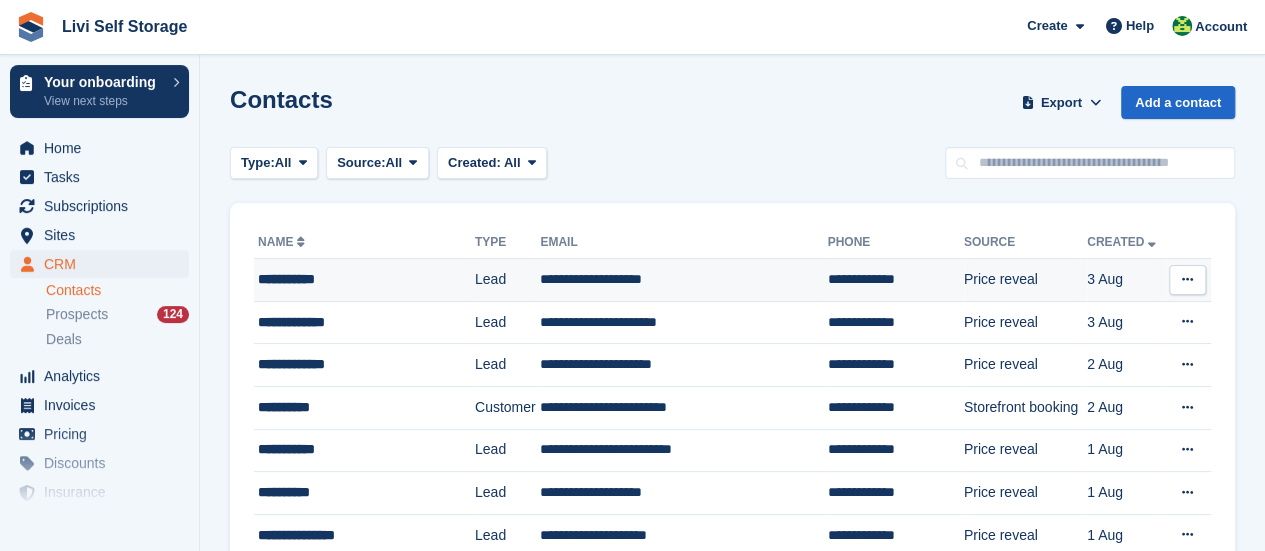 click on "**********" at bounding box center (358, 279) 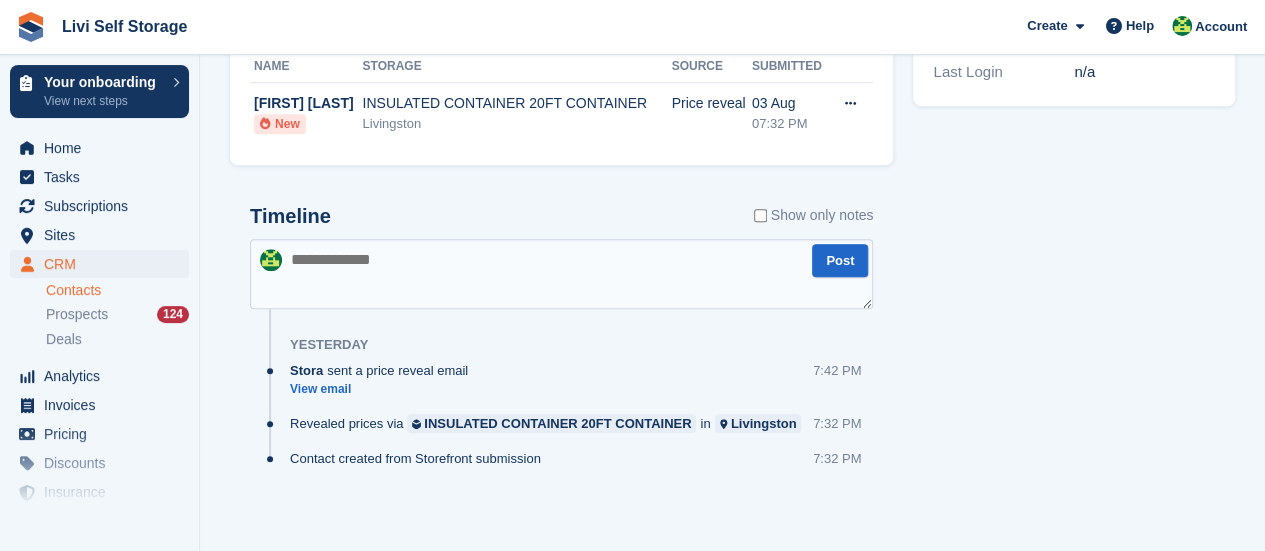 scroll, scrollTop: 720, scrollLeft: 0, axis: vertical 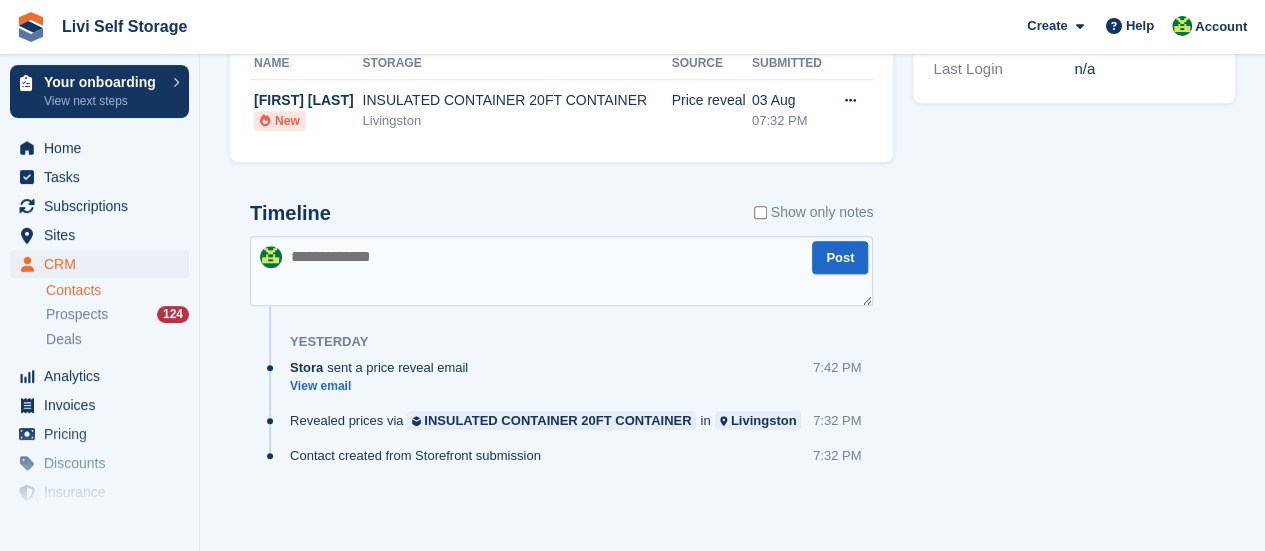 paste on "**********" 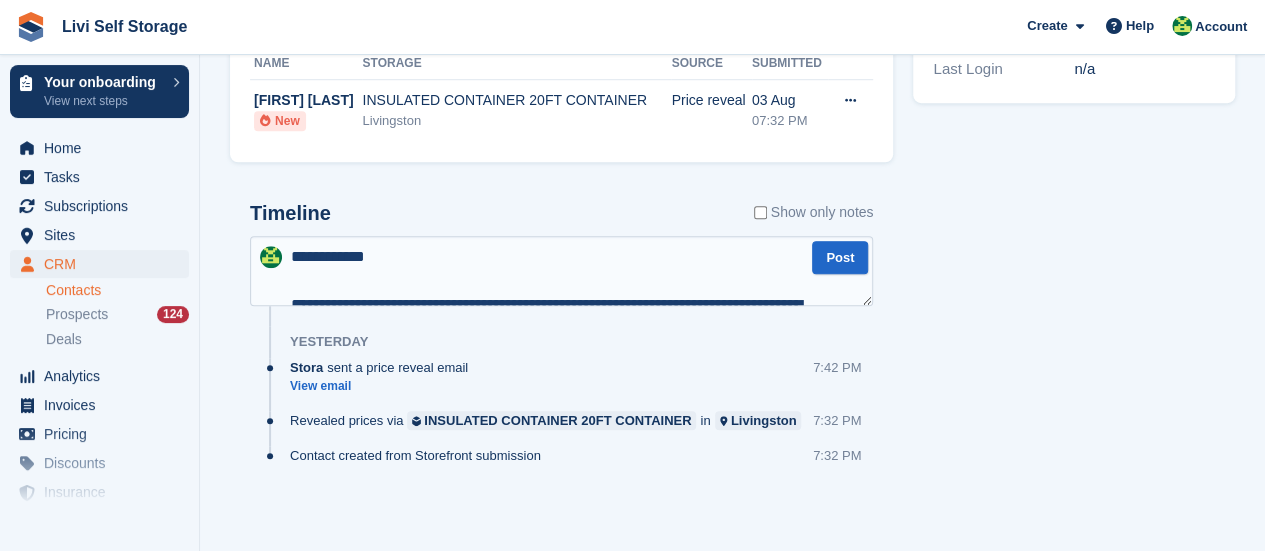 scroll, scrollTop: 610, scrollLeft: 0, axis: vertical 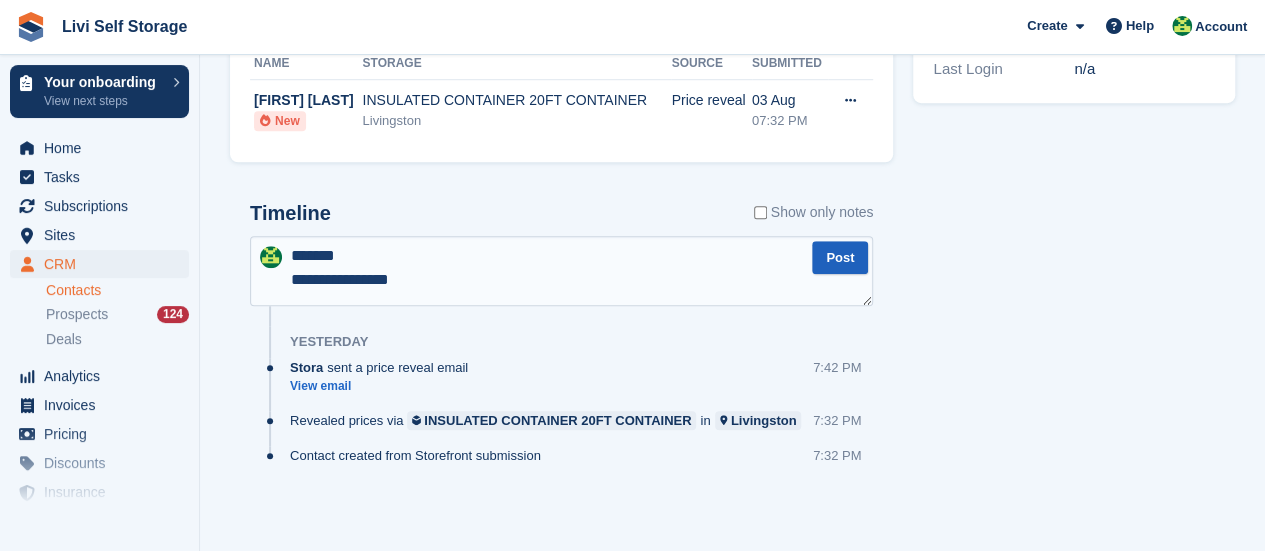 type on "**********" 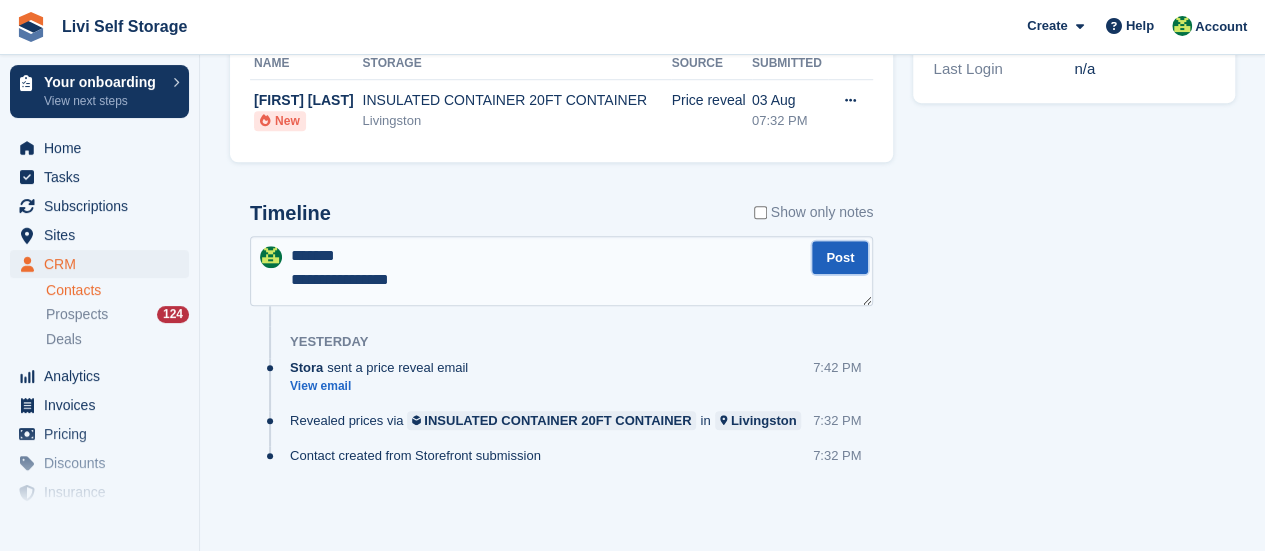click on "Post" at bounding box center (840, 257) 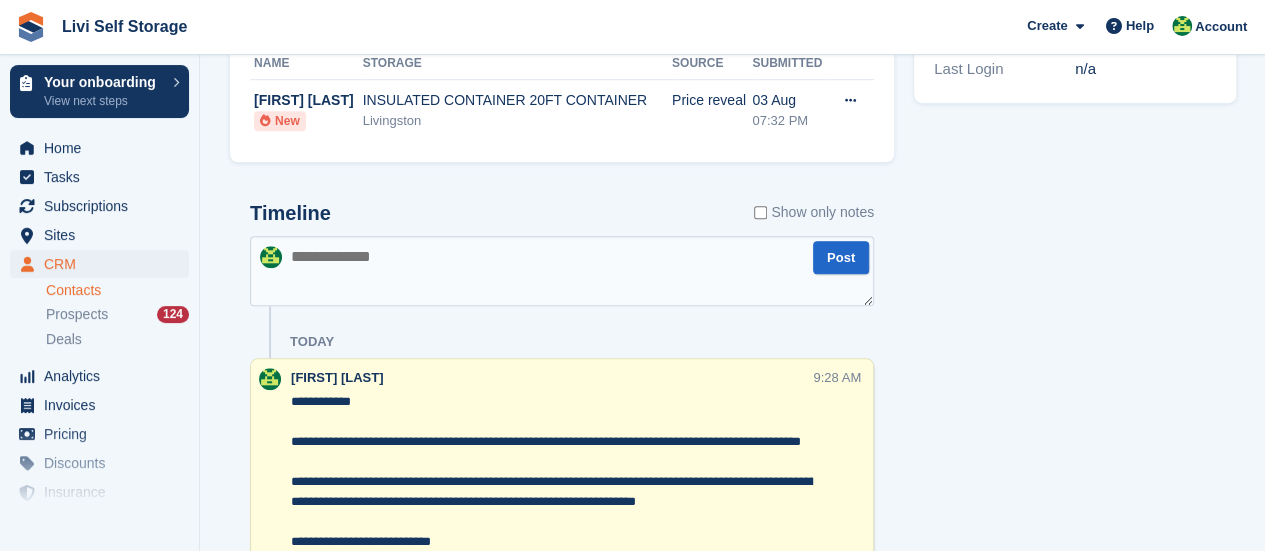 click at bounding box center [562, 271] 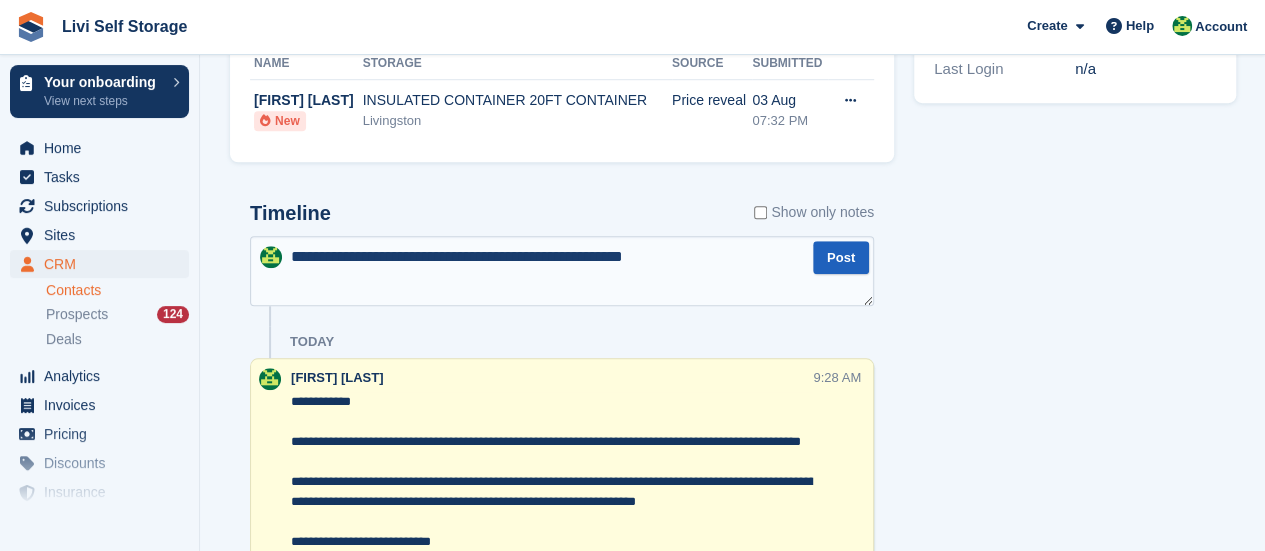 type on "**********" 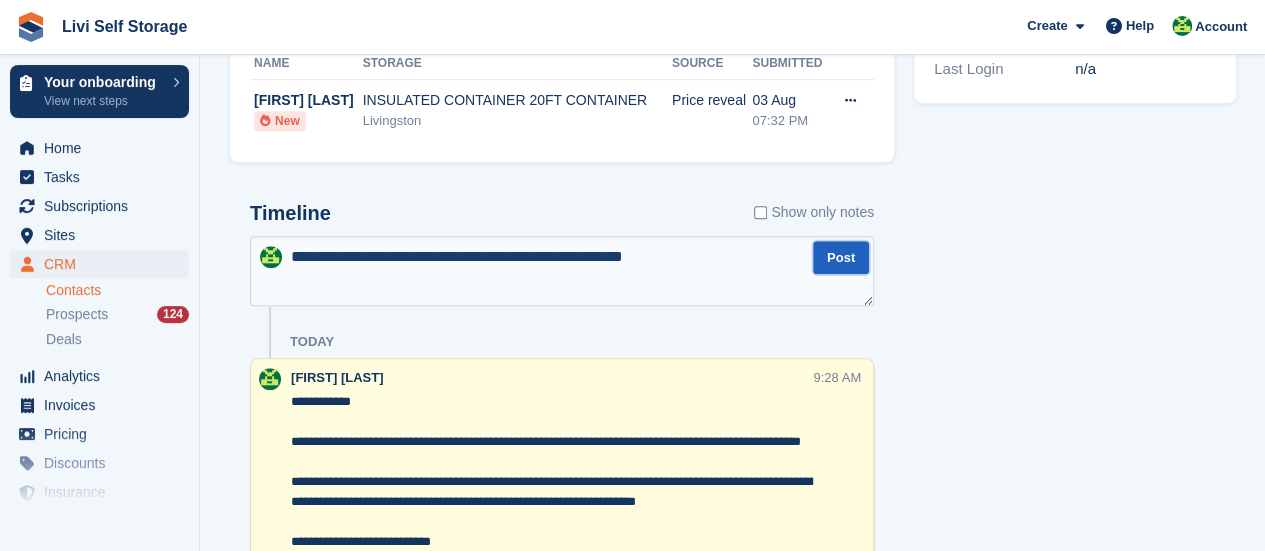 click on "Post" at bounding box center (841, 257) 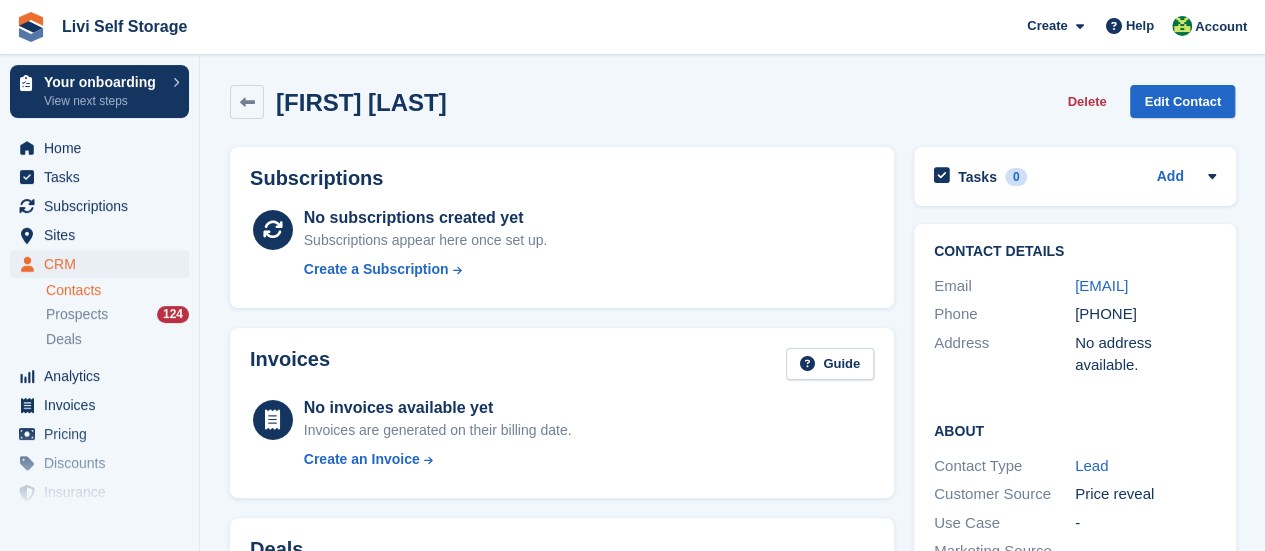 scroll, scrollTop: 0, scrollLeft: 0, axis: both 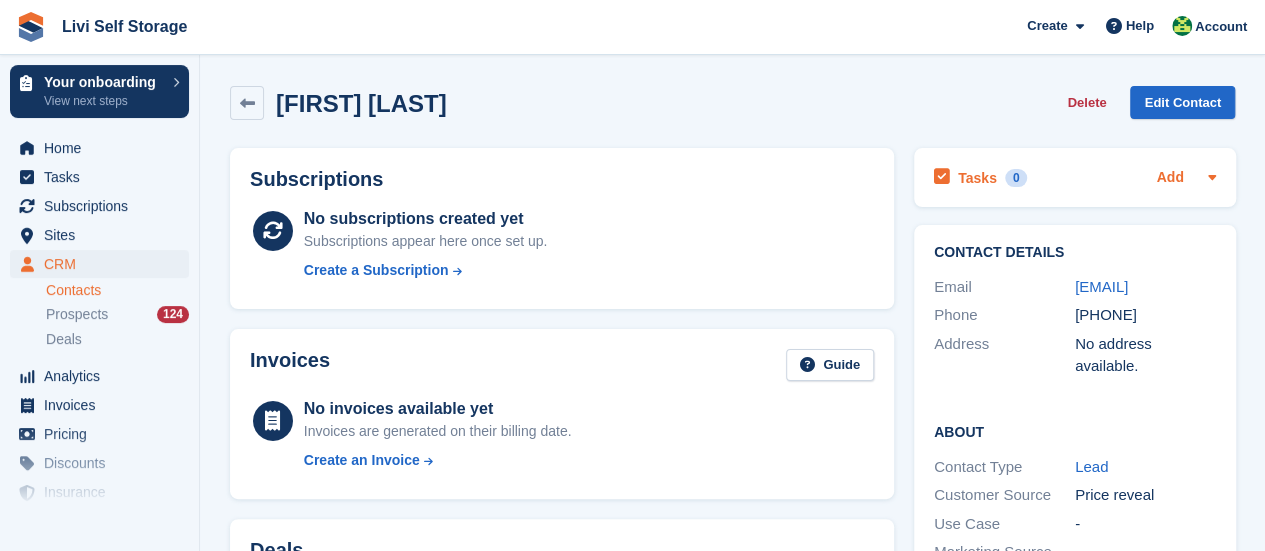 click on "Add" at bounding box center [1169, 178] 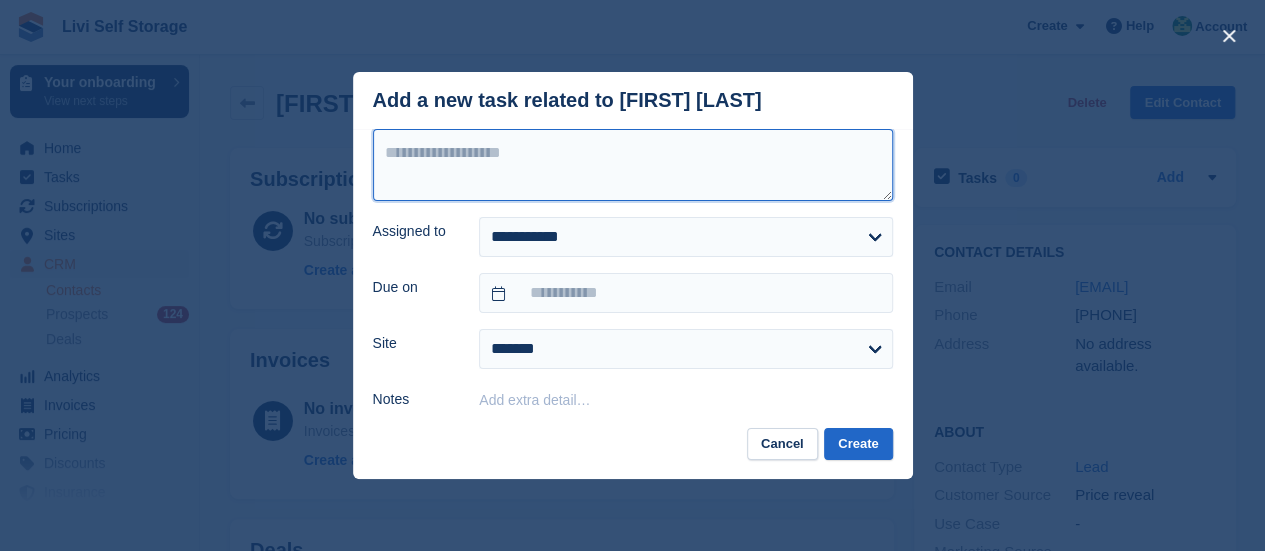 click at bounding box center (633, 165) 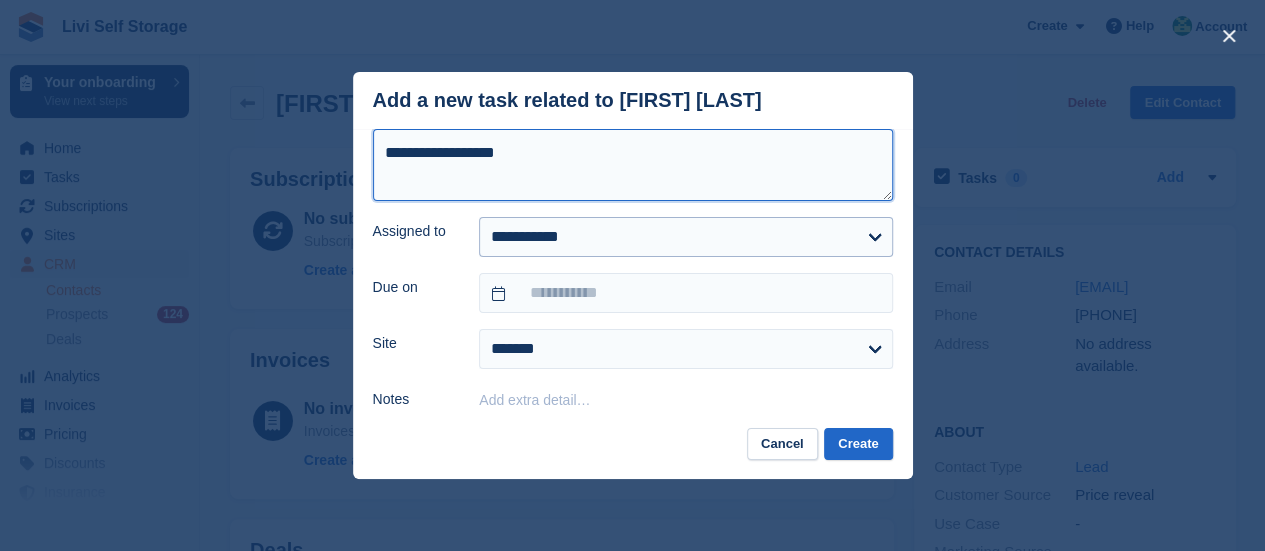 type on "**********" 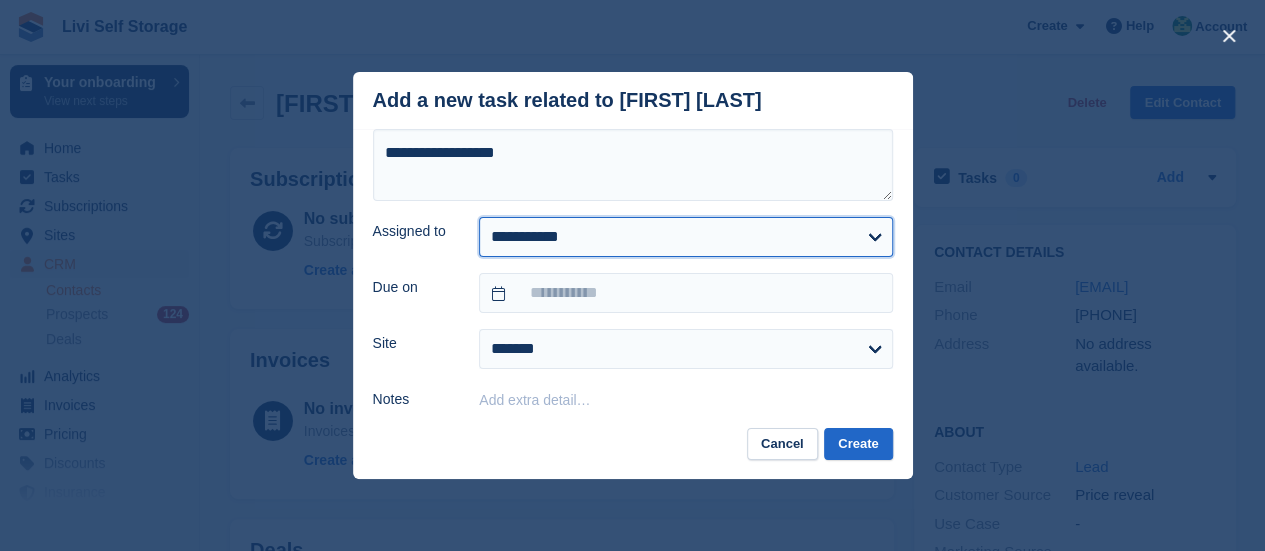 click on "**********" at bounding box center (685, 237) 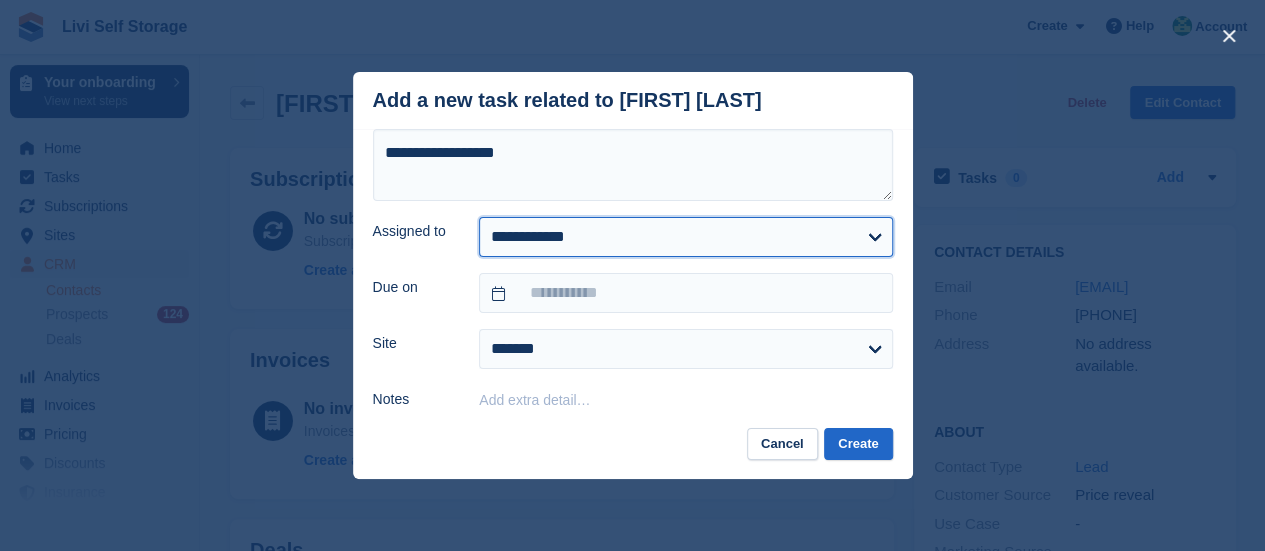 click on "**********" at bounding box center (685, 237) 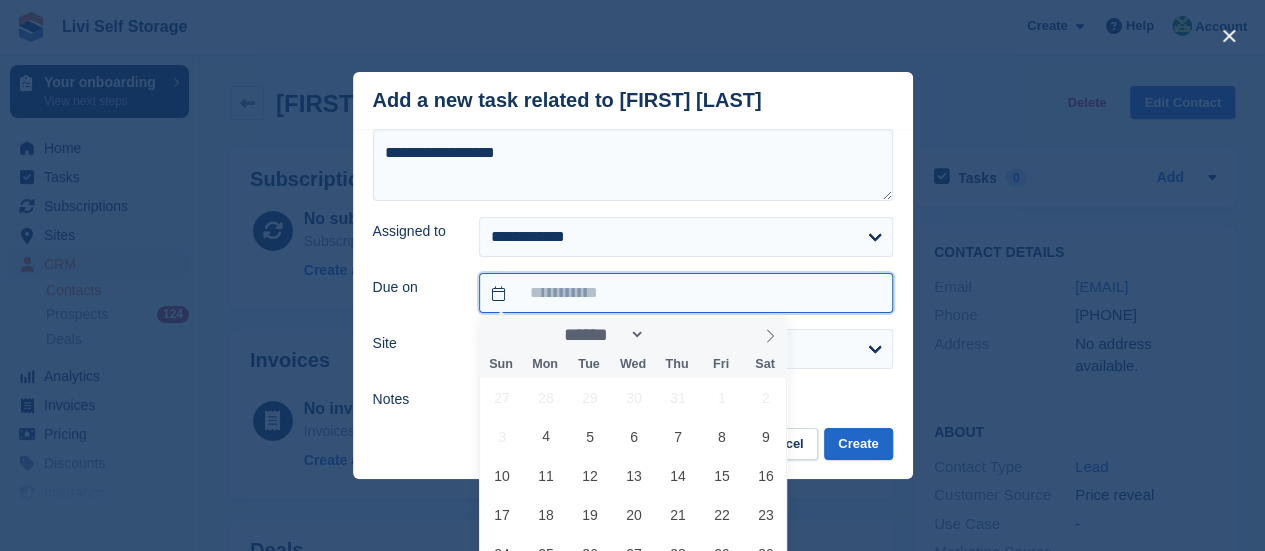 click at bounding box center [685, 293] 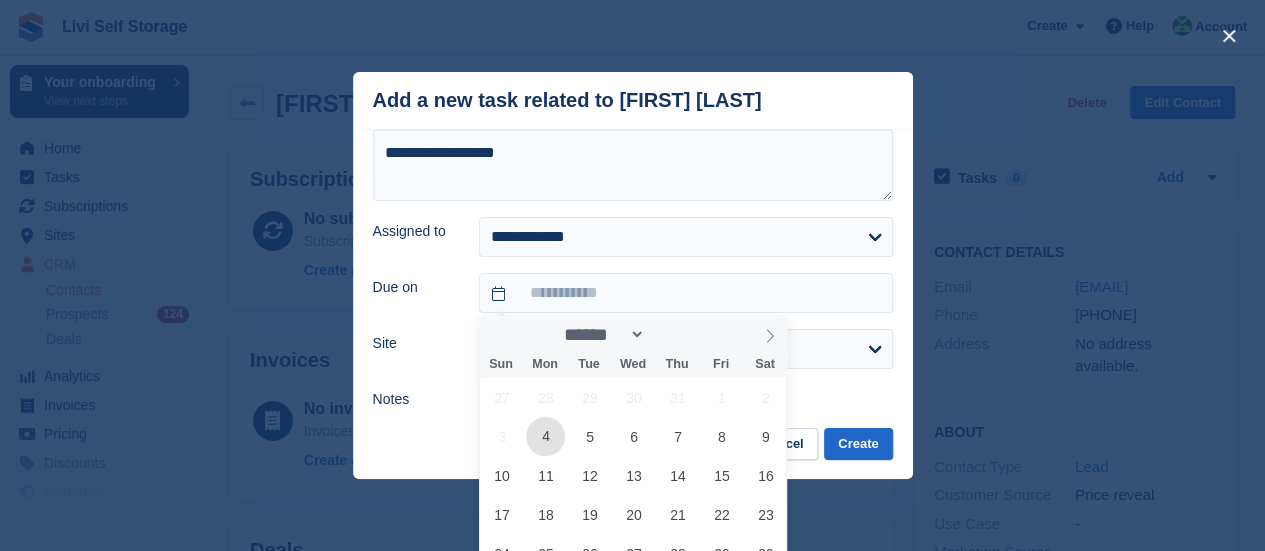 click on "4" at bounding box center [545, 436] 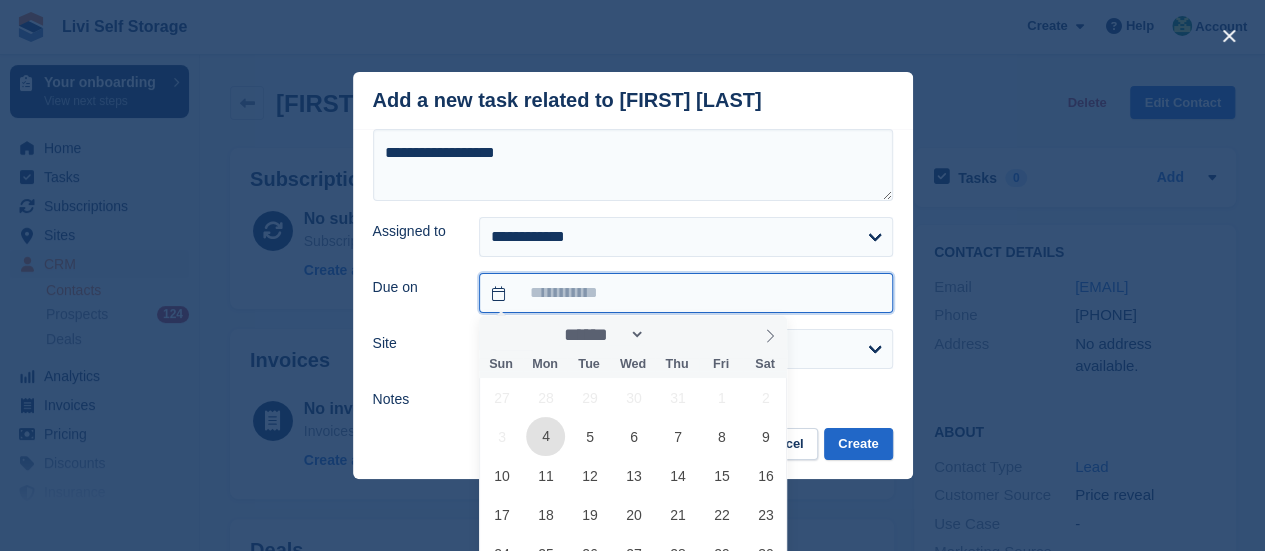 type on "**********" 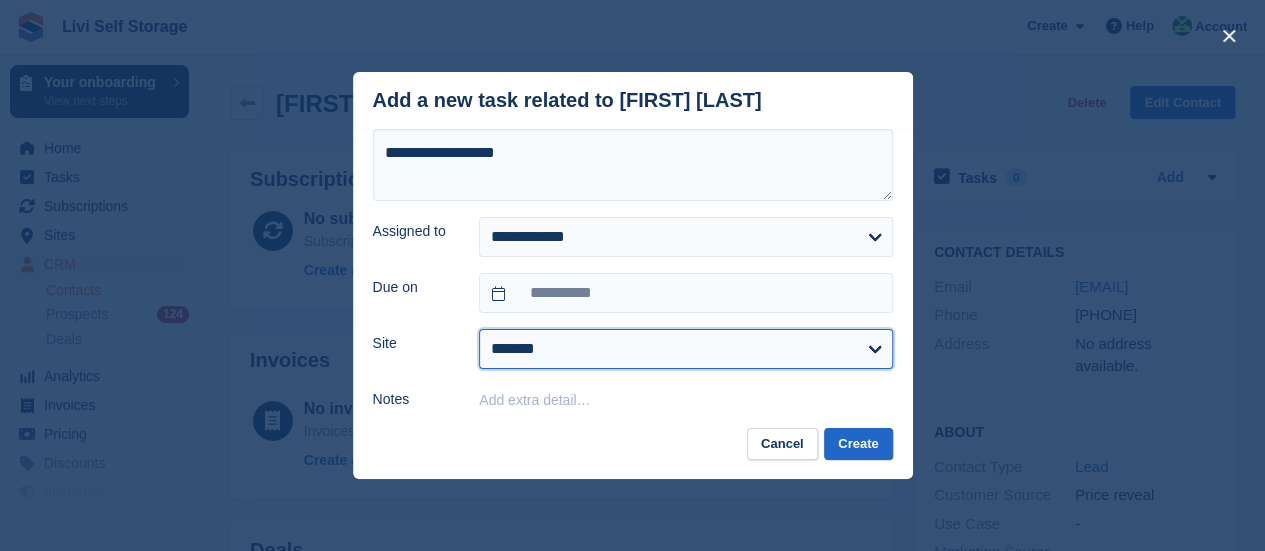 click on "**********" at bounding box center [685, 349] 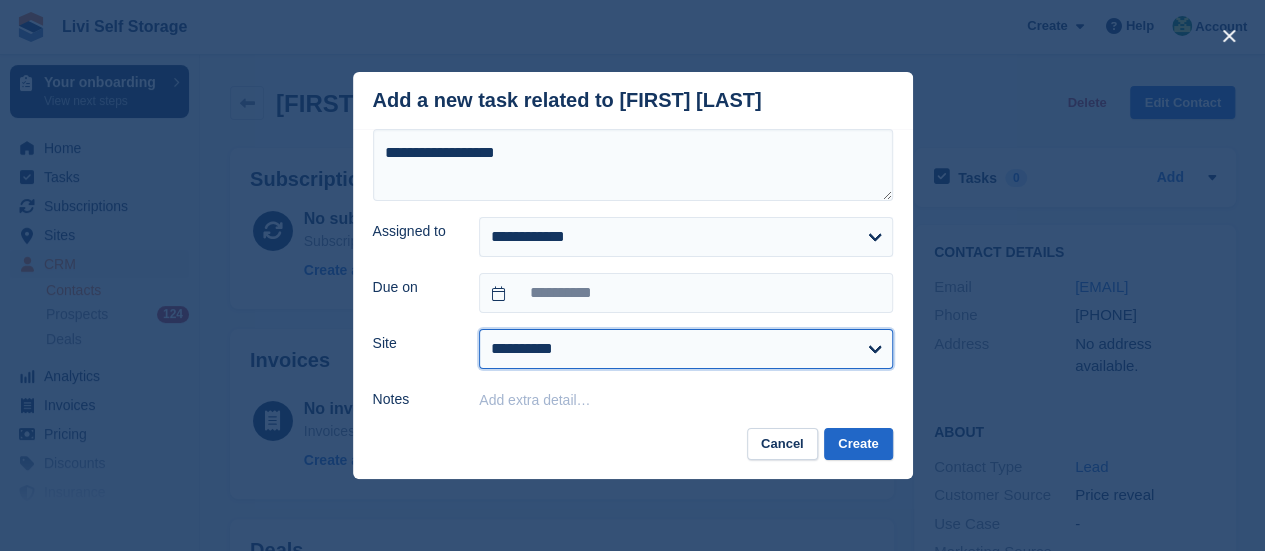 click on "**********" at bounding box center [685, 349] 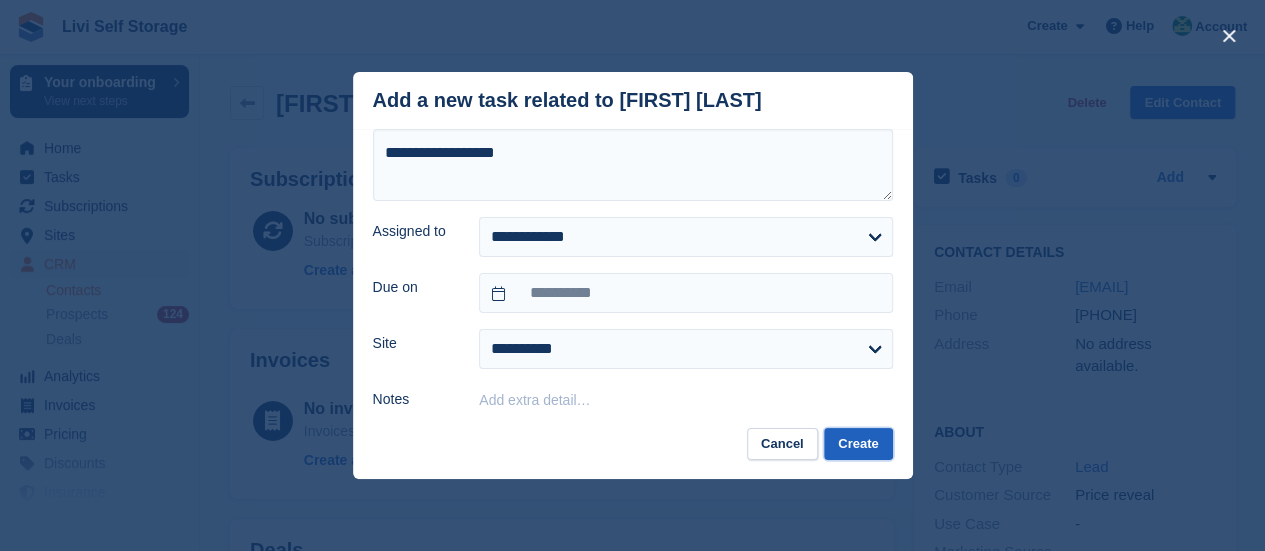 click on "Create" at bounding box center (858, 444) 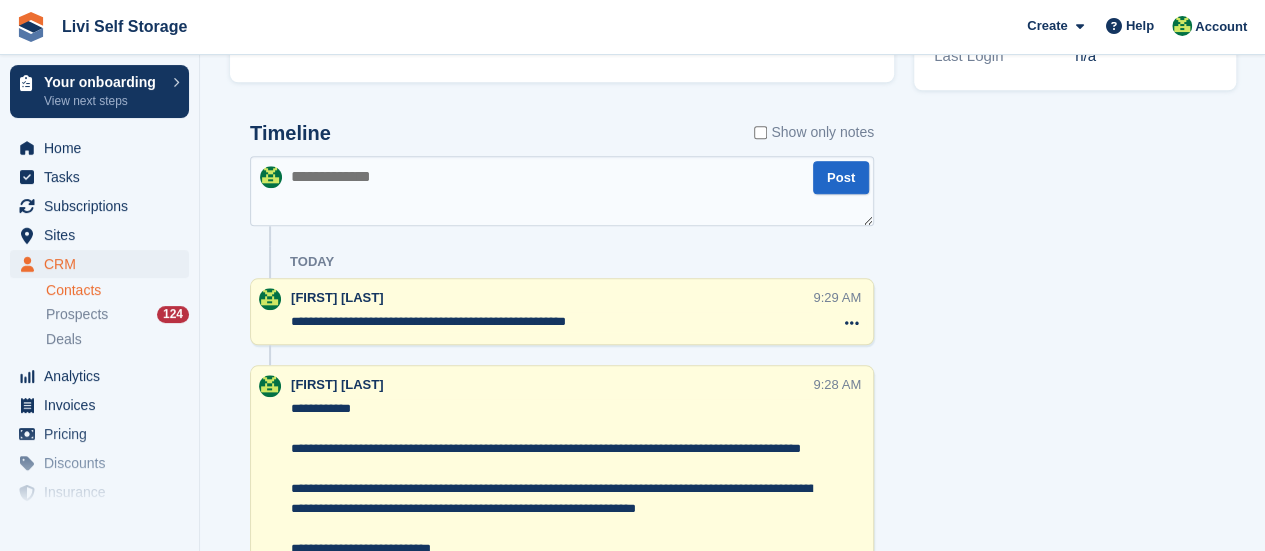 scroll, scrollTop: 600, scrollLeft: 0, axis: vertical 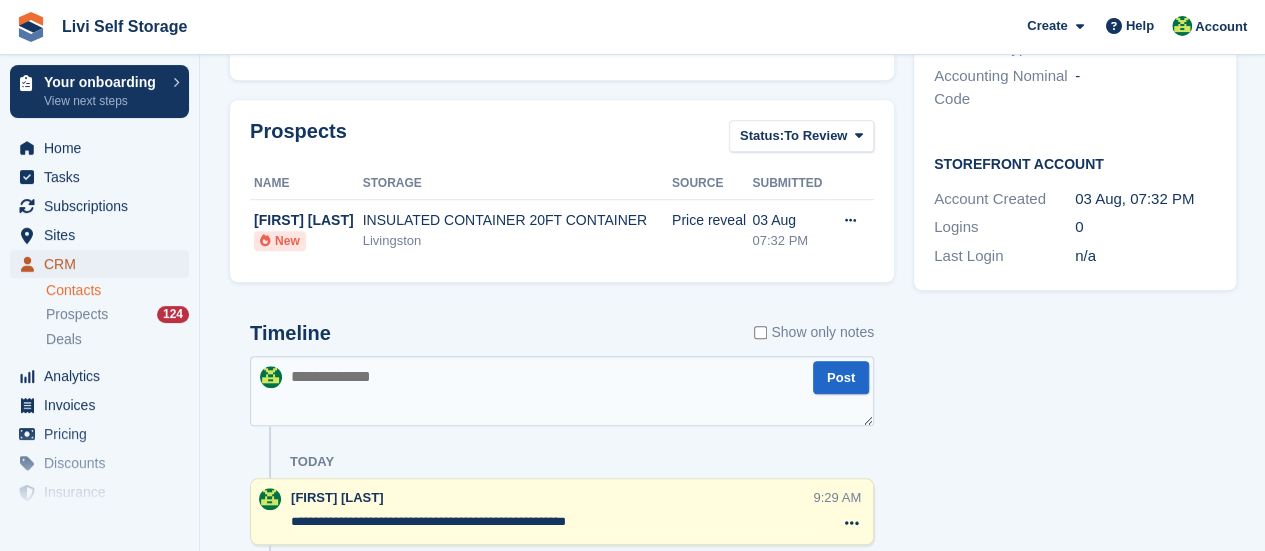 click on "CRM" at bounding box center [104, 264] 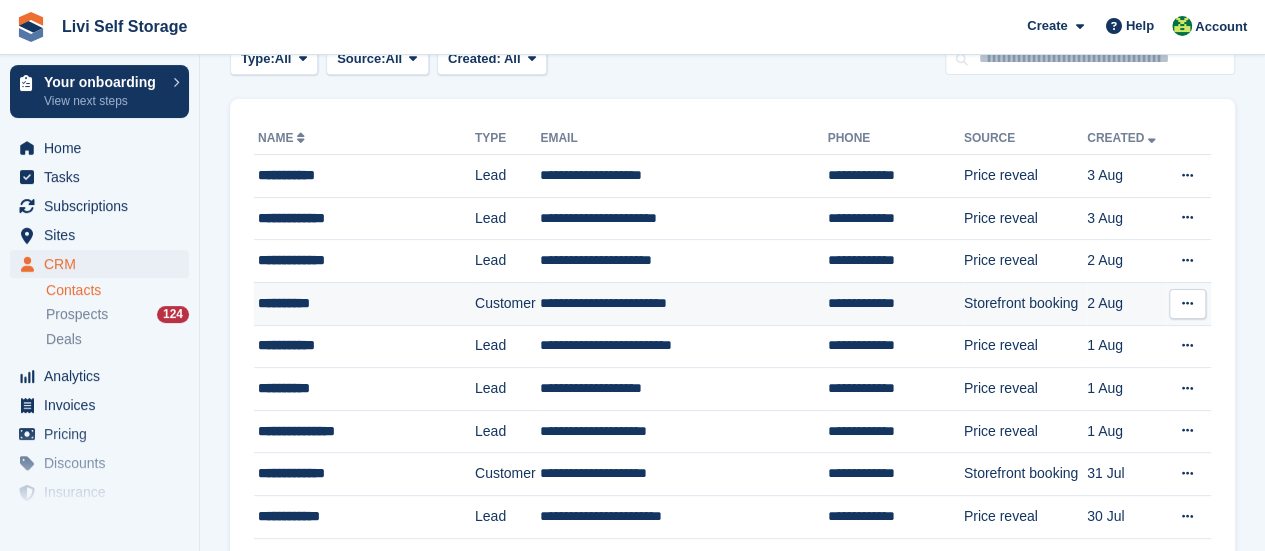 scroll, scrollTop: 0, scrollLeft: 0, axis: both 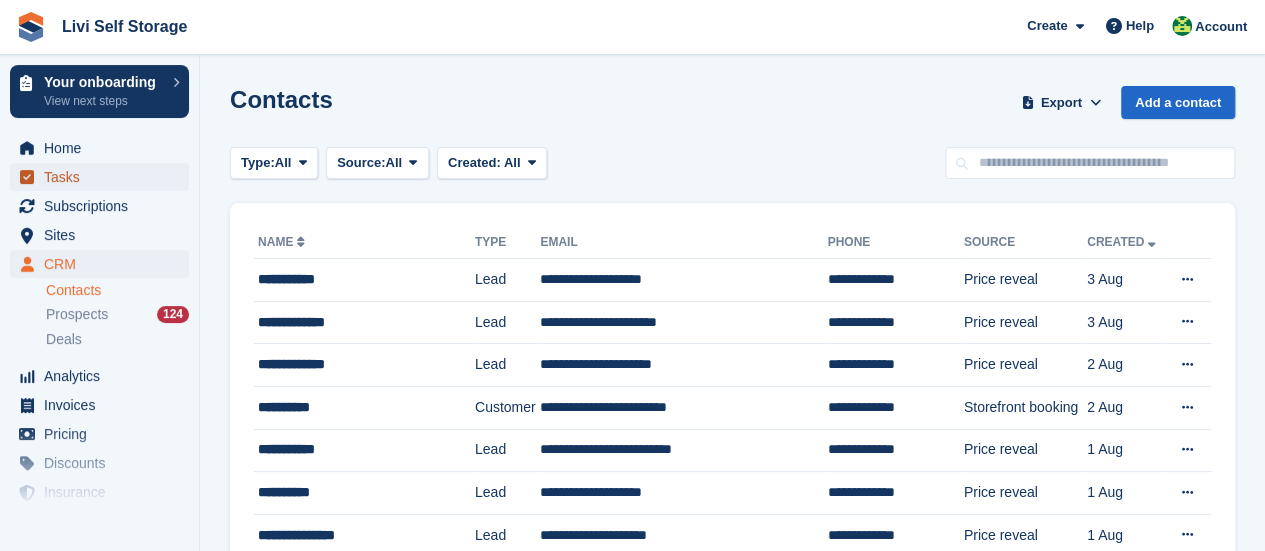 click on "Tasks" at bounding box center (104, 177) 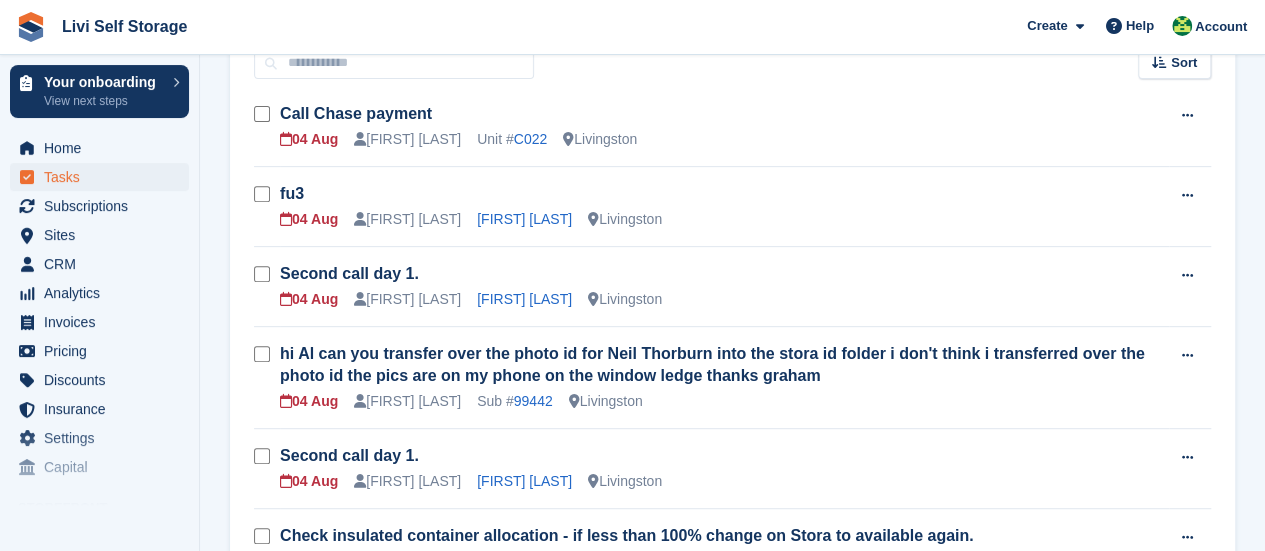 scroll, scrollTop: 300, scrollLeft: 0, axis: vertical 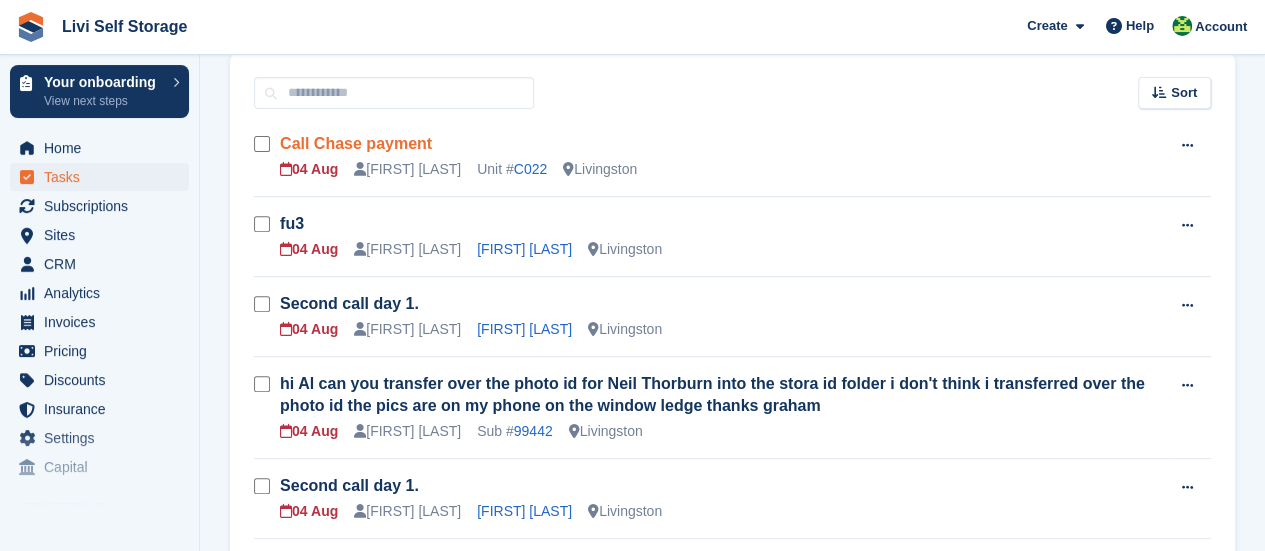 click on "Call Chase payment" at bounding box center [356, 143] 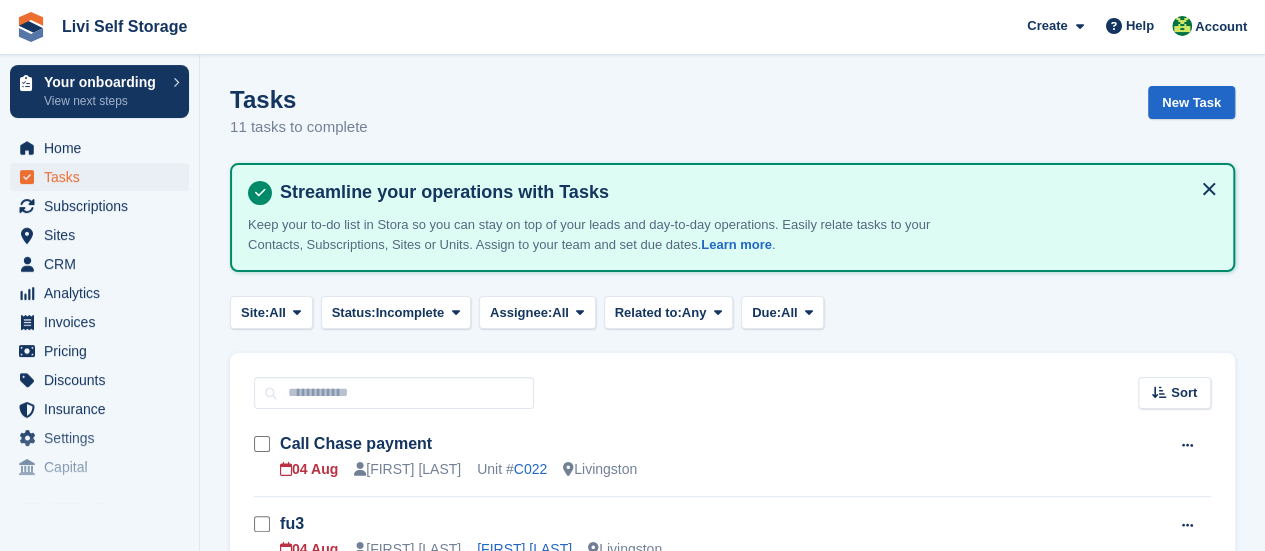 scroll, scrollTop: 300, scrollLeft: 0, axis: vertical 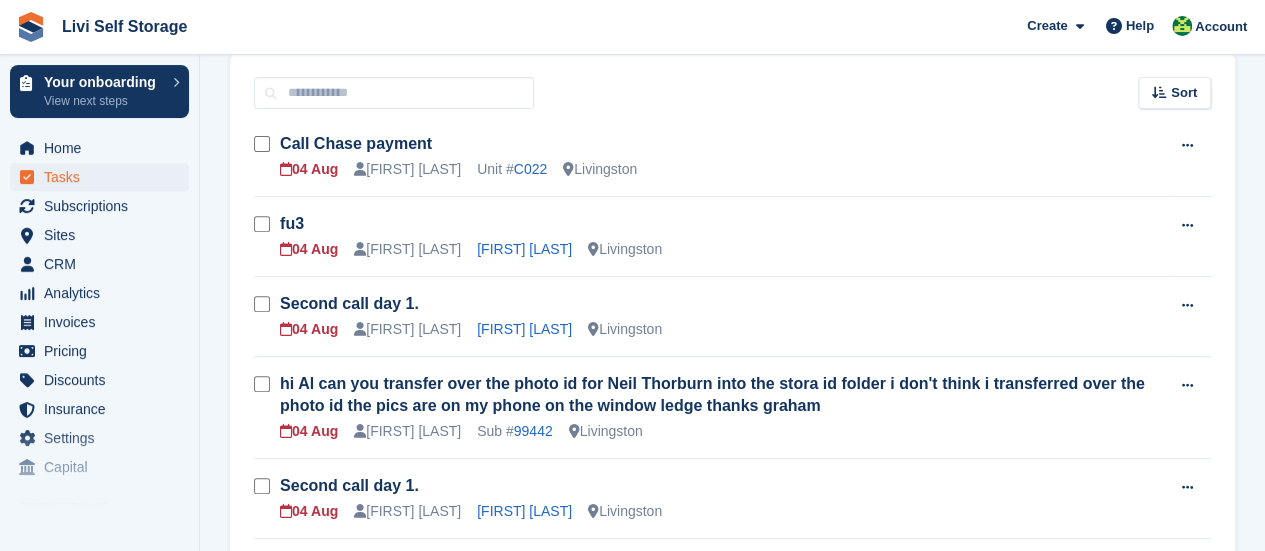 click on "04 Aug
Alex Handyside
Unit # C022
Livingston" at bounding box center [724, 169] 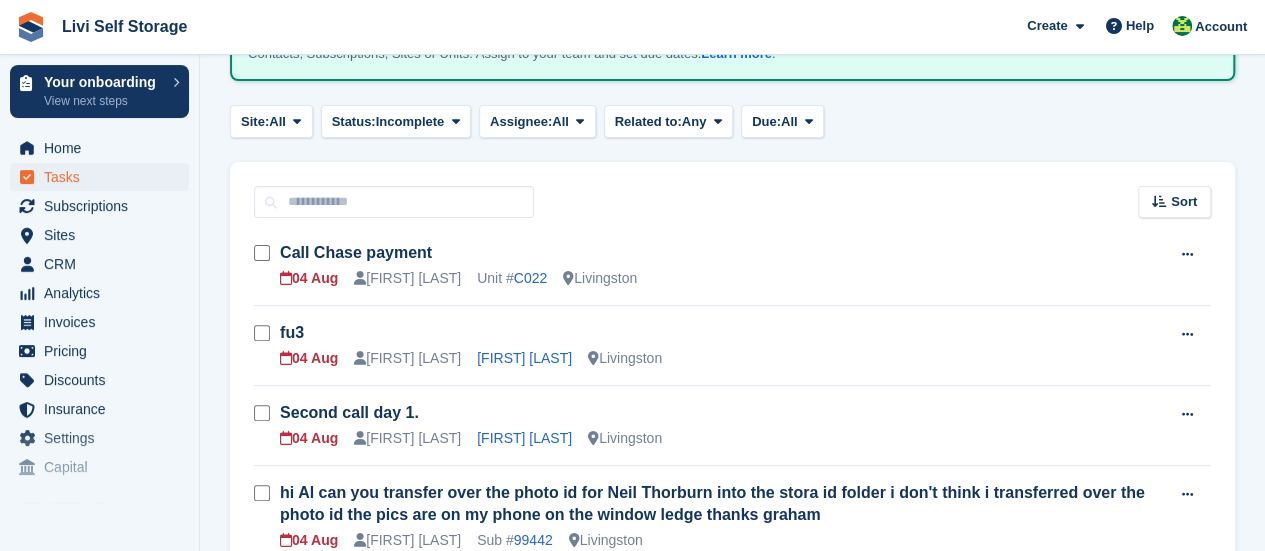 scroll, scrollTop: 300, scrollLeft: 0, axis: vertical 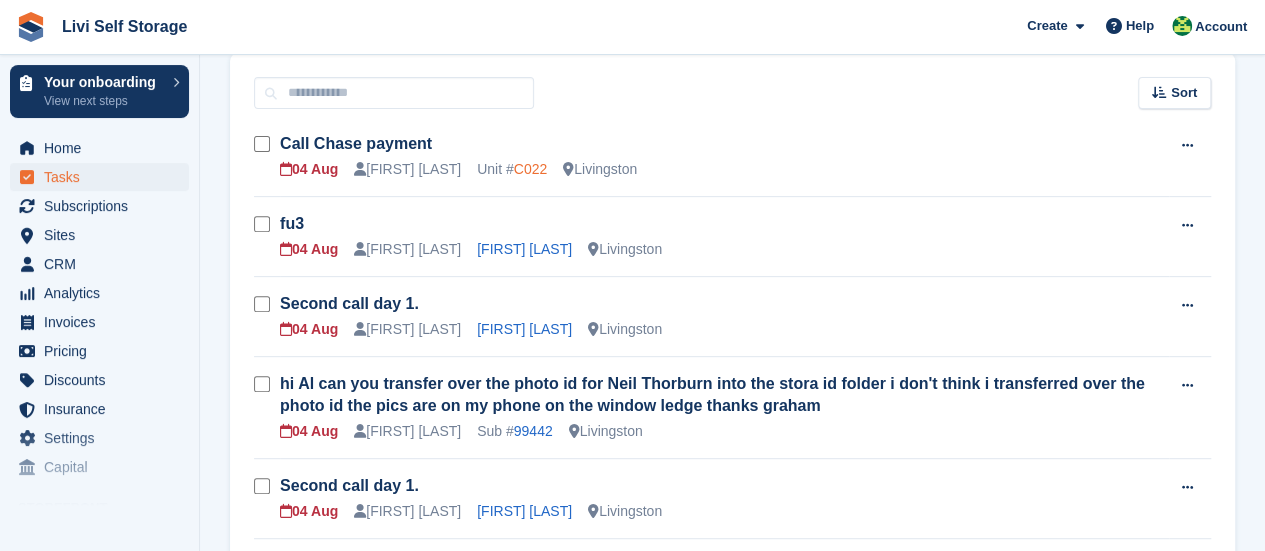 click on "C022" at bounding box center [530, 169] 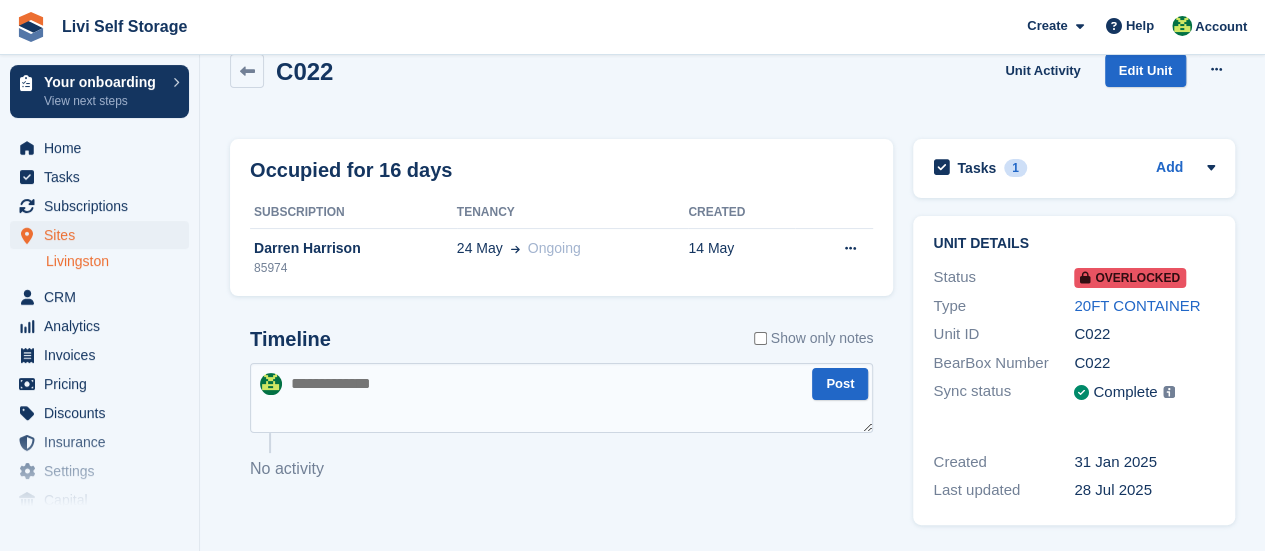 scroll, scrollTop: 0, scrollLeft: 0, axis: both 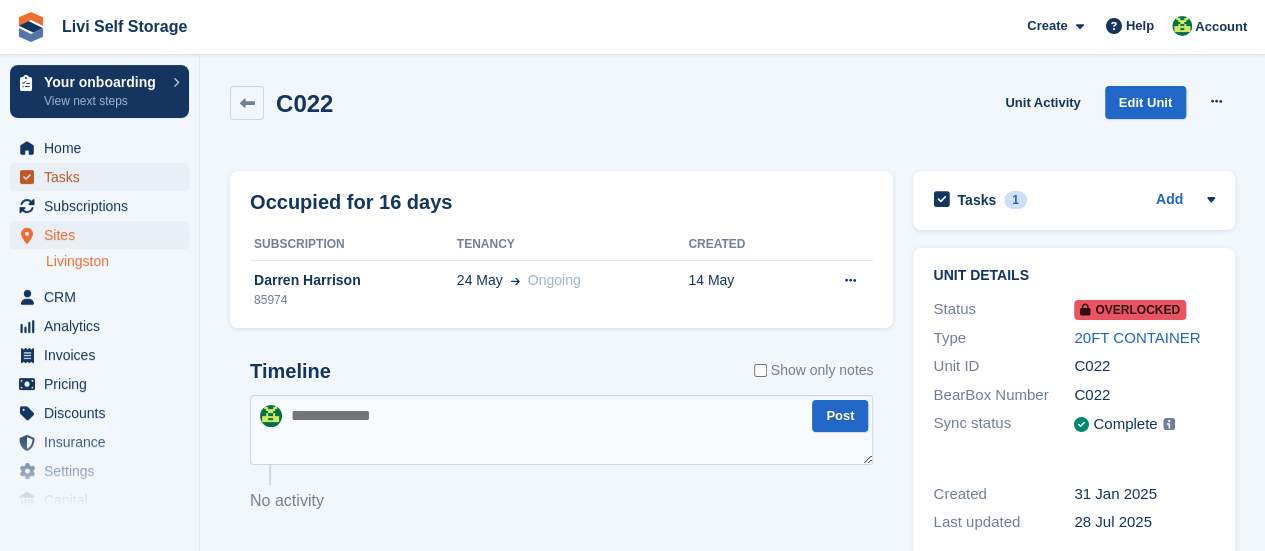click on "Tasks" at bounding box center (104, 177) 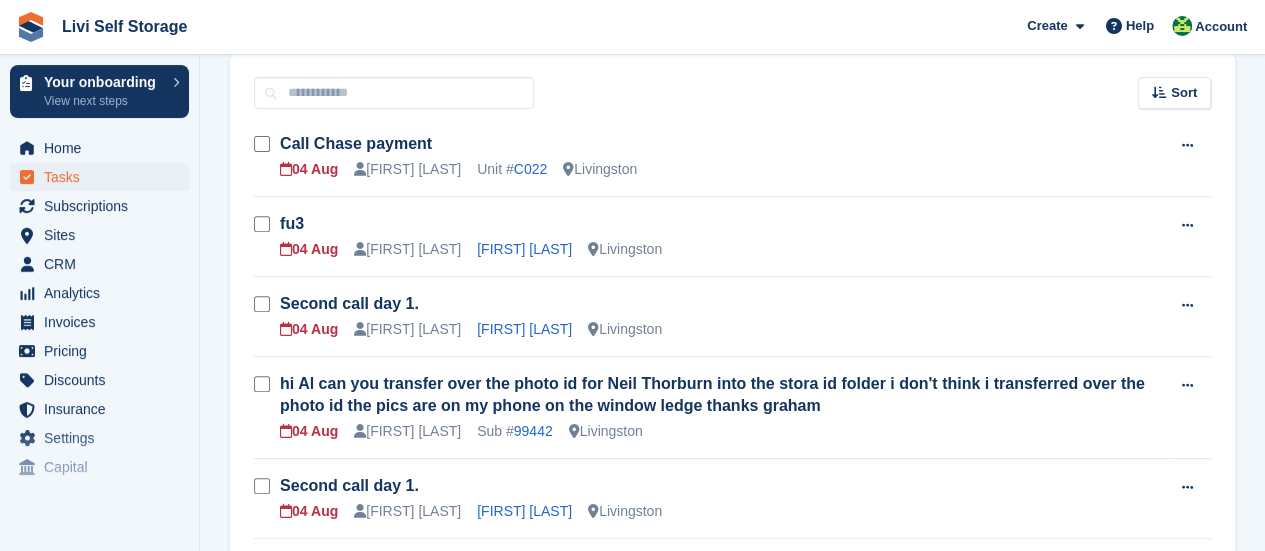 scroll, scrollTop: 400, scrollLeft: 0, axis: vertical 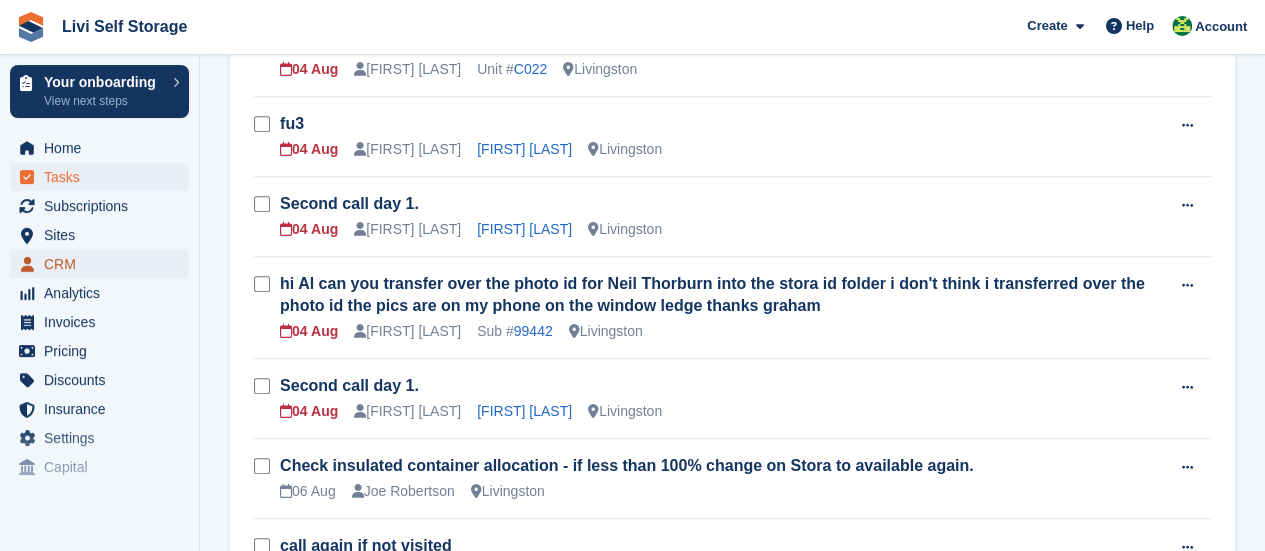 click on "CRM" at bounding box center (104, 264) 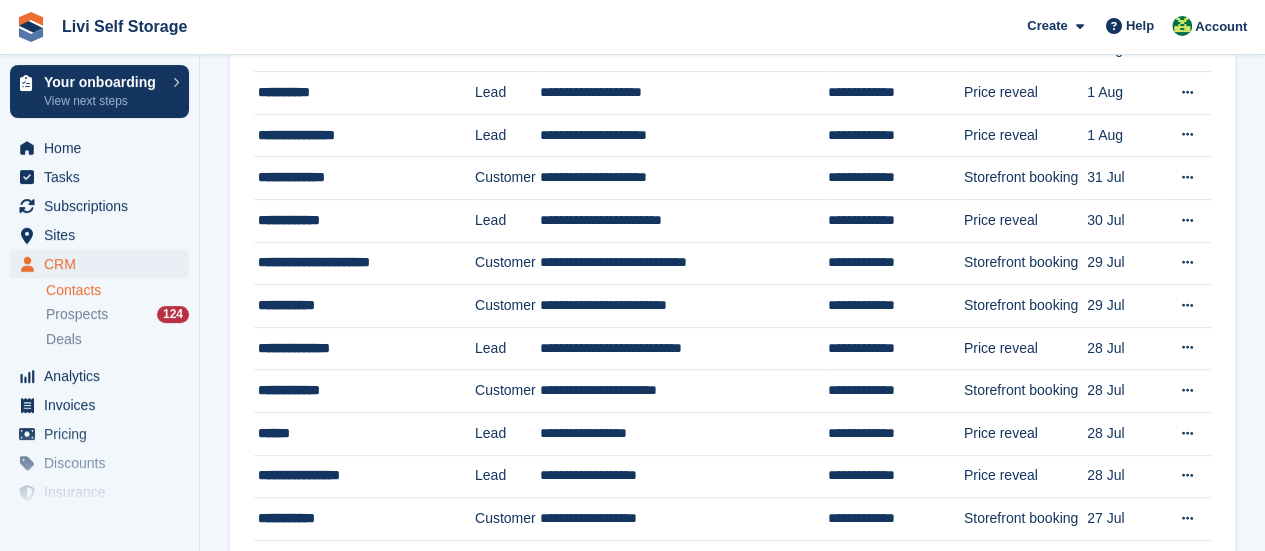 scroll, scrollTop: 0, scrollLeft: 0, axis: both 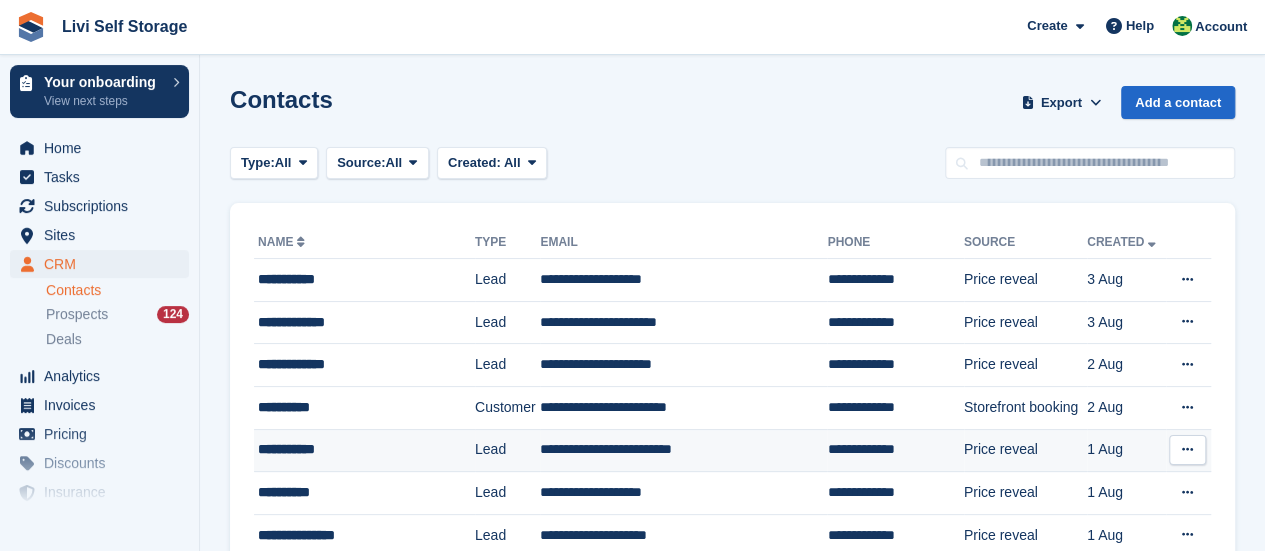 click on "Lead" at bounding box center [507, 450] 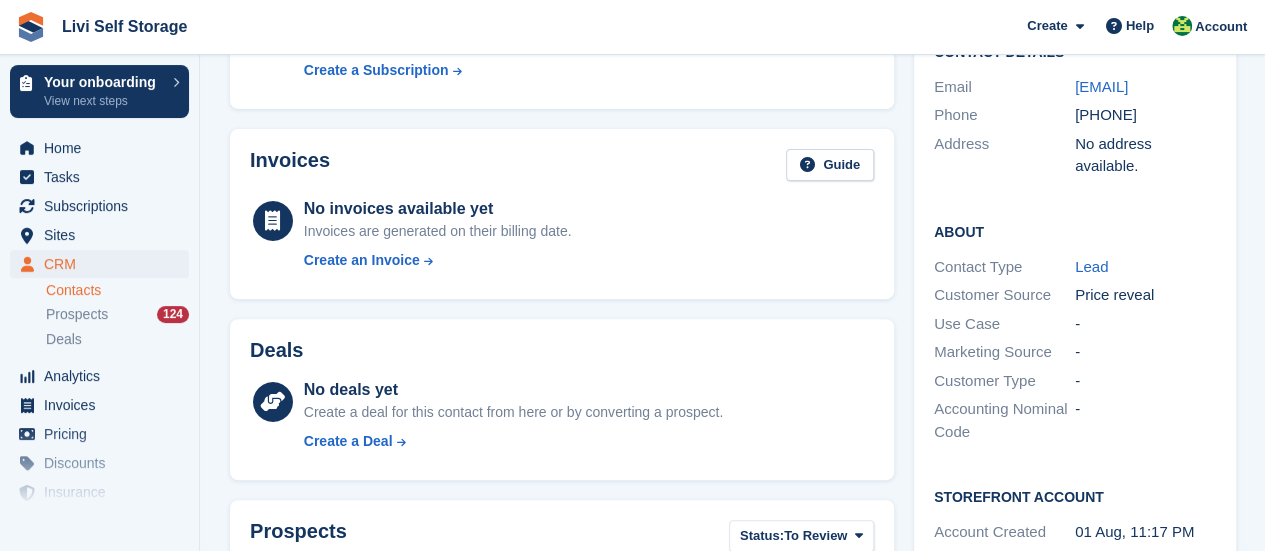 scroll, scrollTop: 0, scrollLeft: 0, axis: both 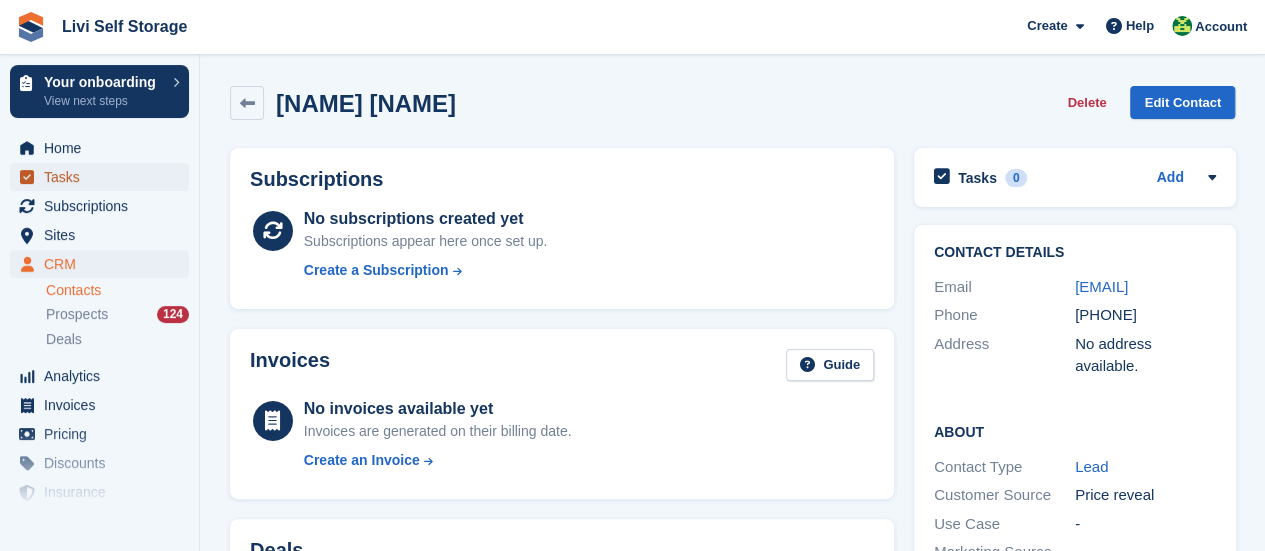 click on "Tasks" at bounding box center (104, 177) 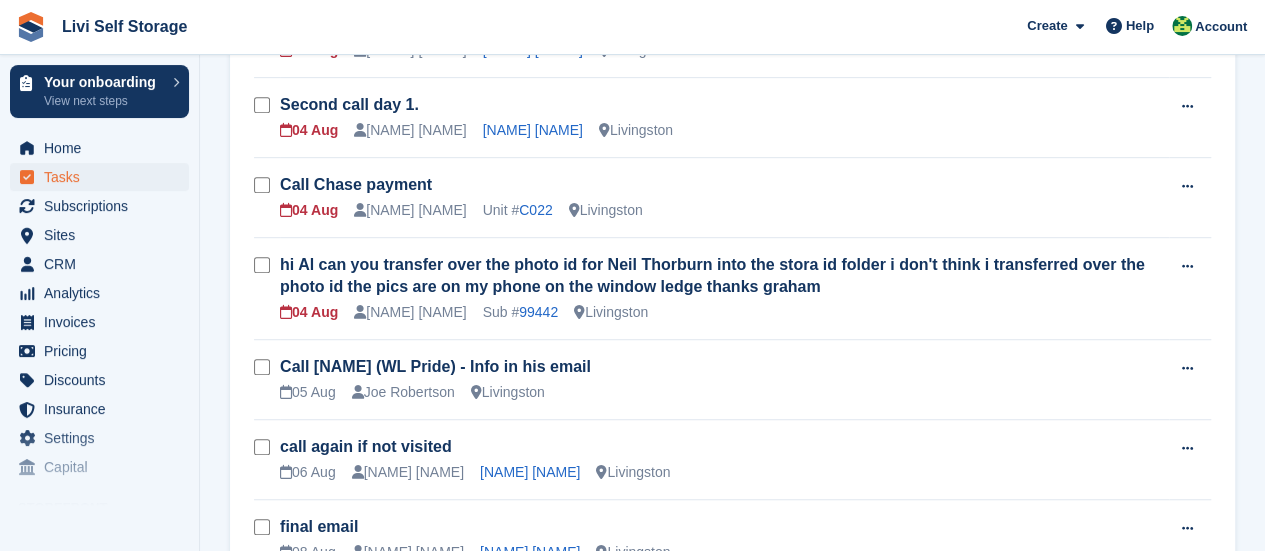 scroll, scrollTop: 500, scrollLeft: 0, axis: vertical 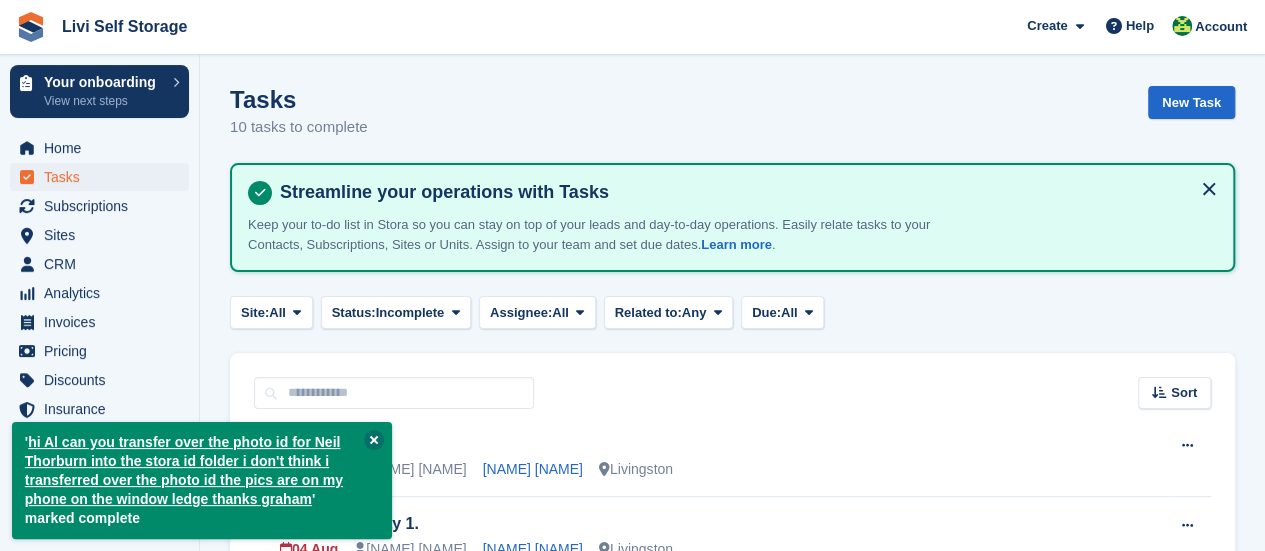click at bounding box center [374, 440] 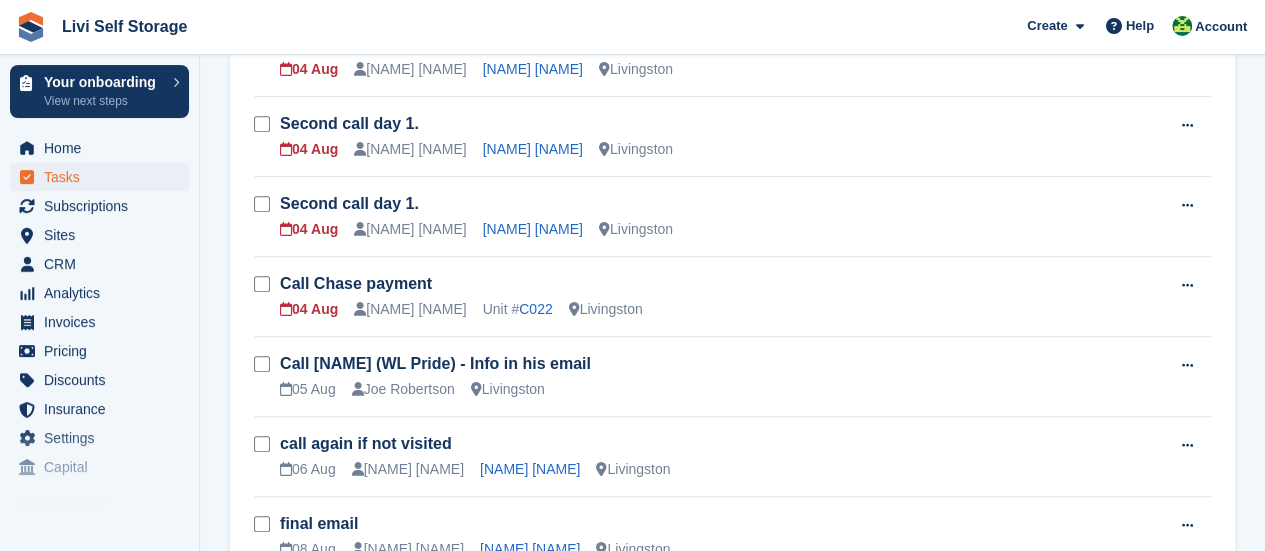 scroll, scrollTop: 300, scrollLeft: 0, axis: vertical 